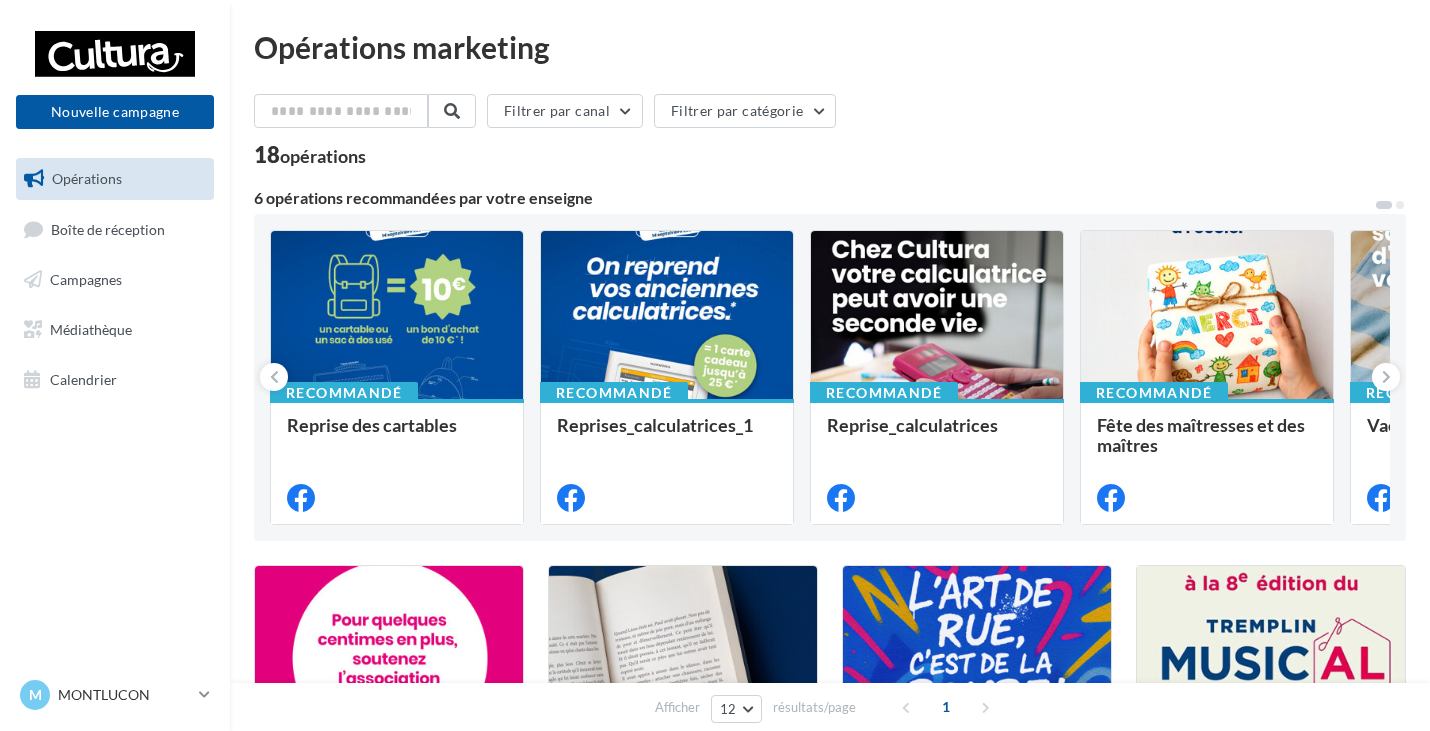 scroll, scrollTop: 0, scrollLeft: 0, axis: both 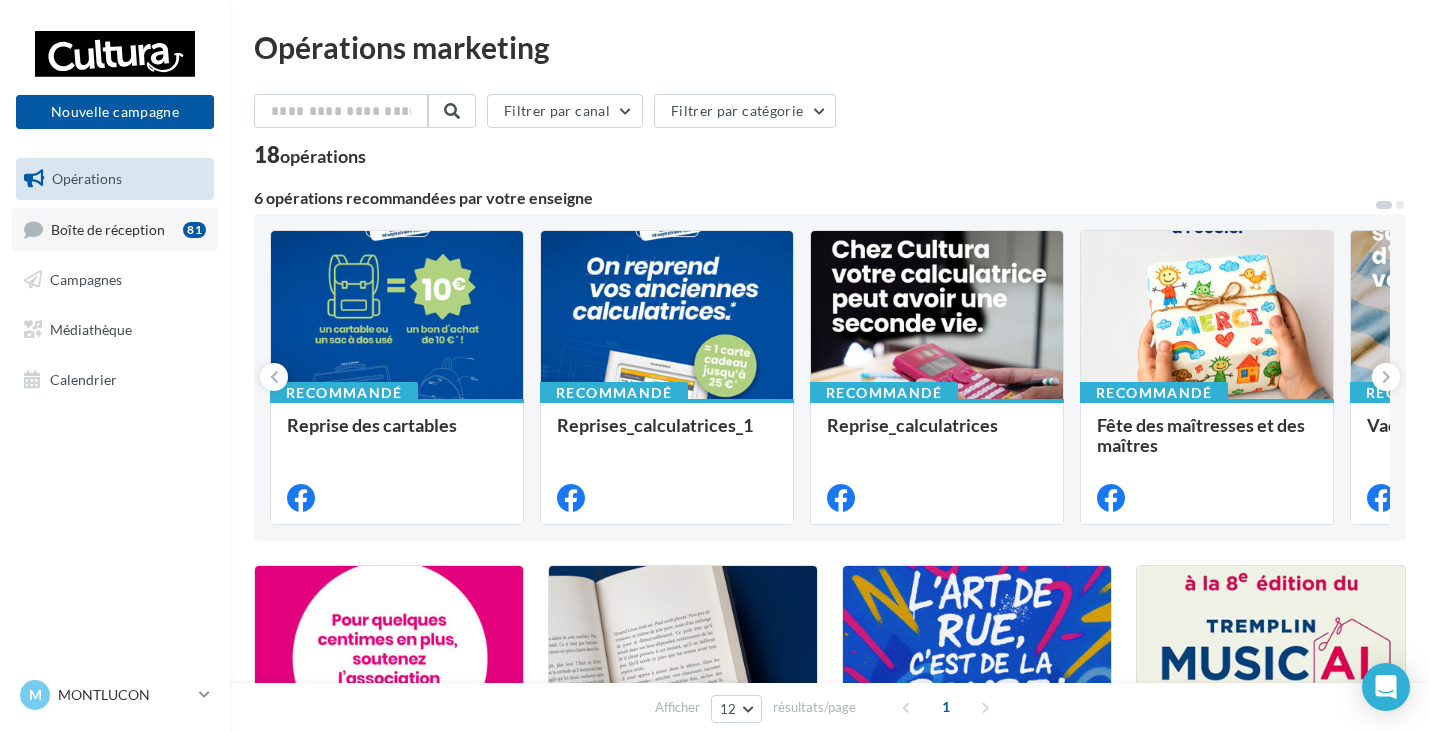 click on "Boîte de réception" at bounding box center (108, 228) 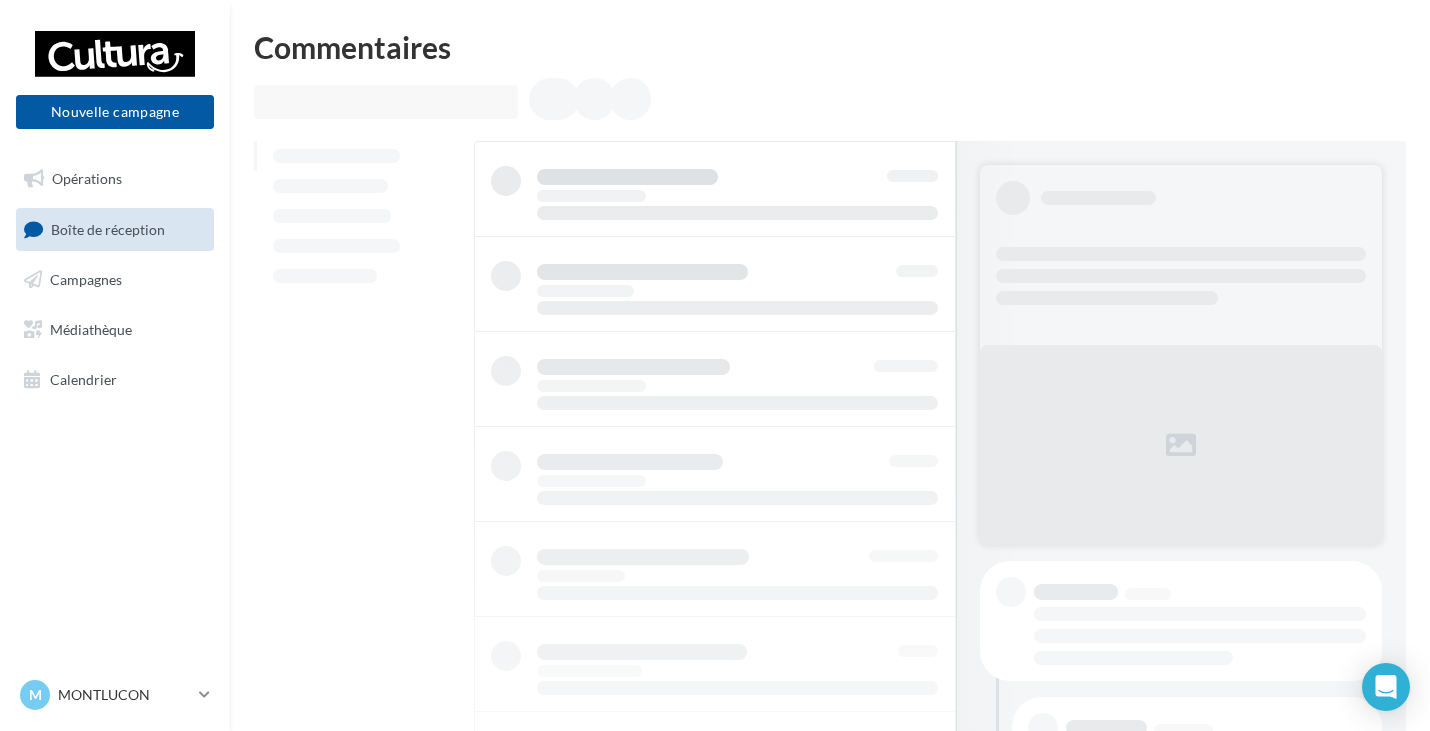 scroll, scrollTop: 0, scrollLeft: 0, axis: both 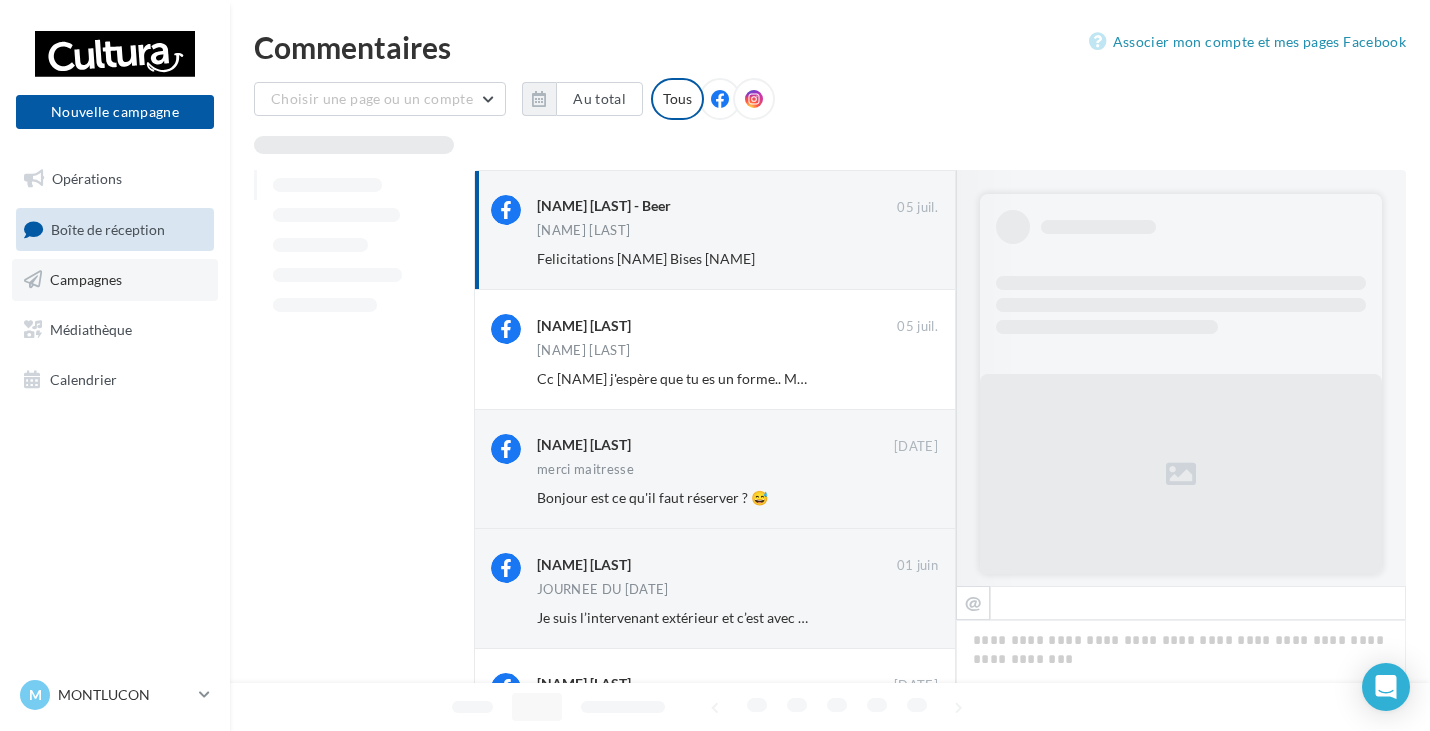click on "Campagnes" at bounding box center [86, 279] 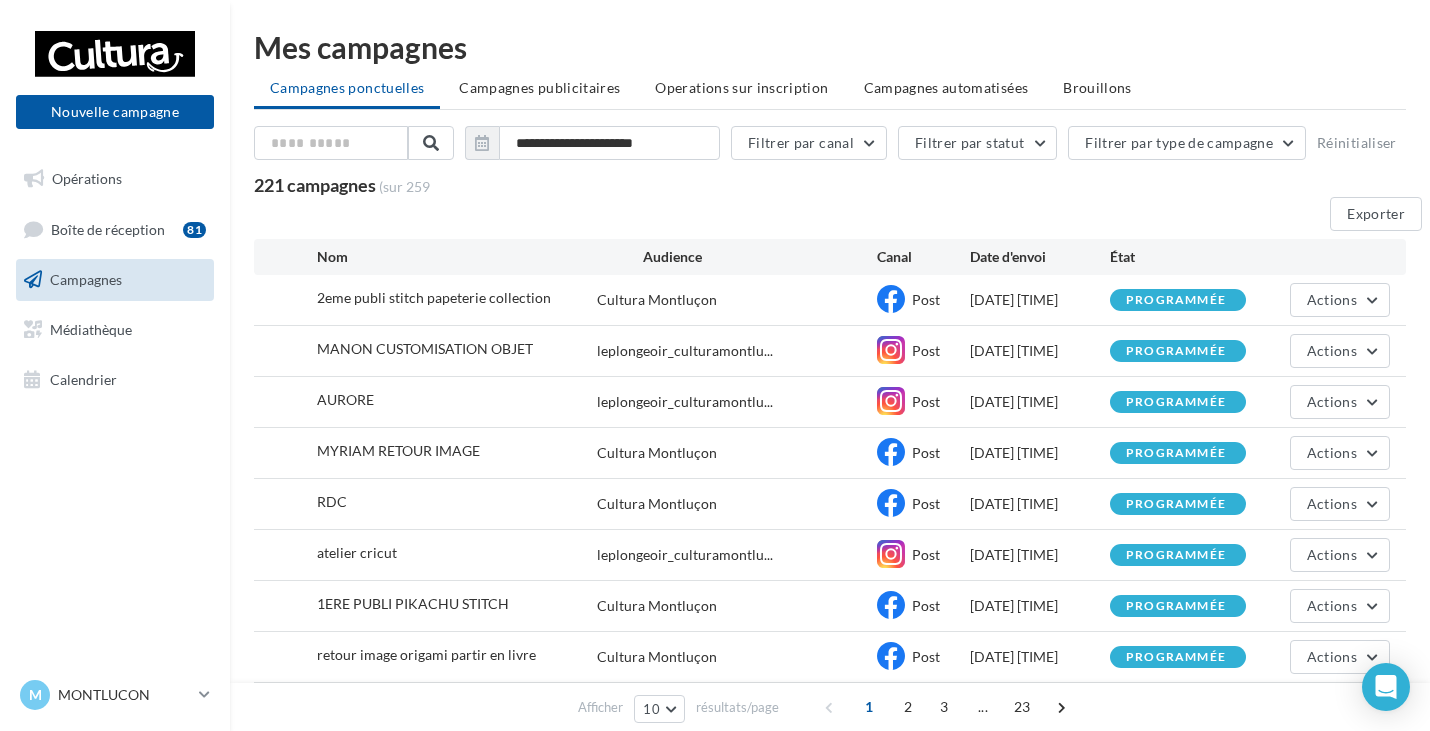 scroll, scrollTop: 100, scrollLeft: 0, axis: vertical 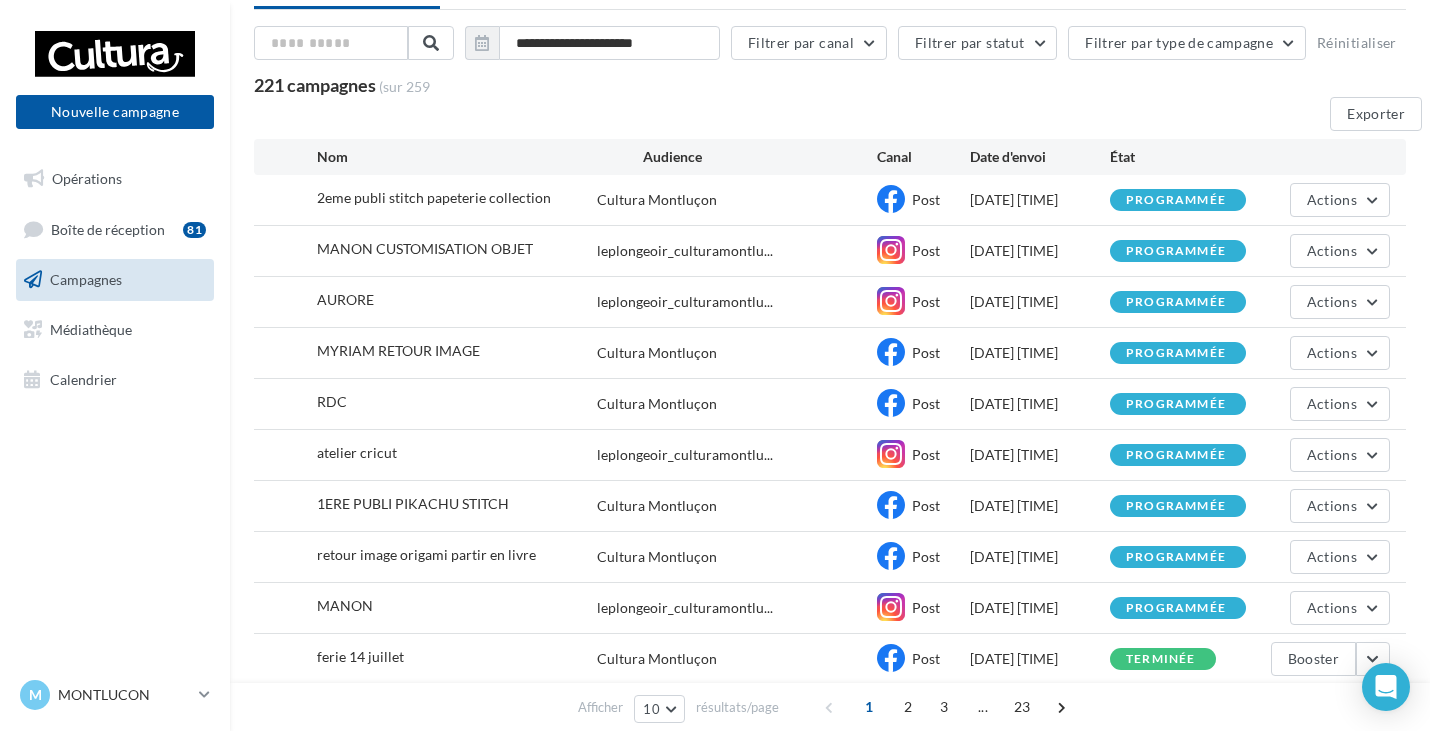 click on "Exporter" at bounding box center (838, 118) 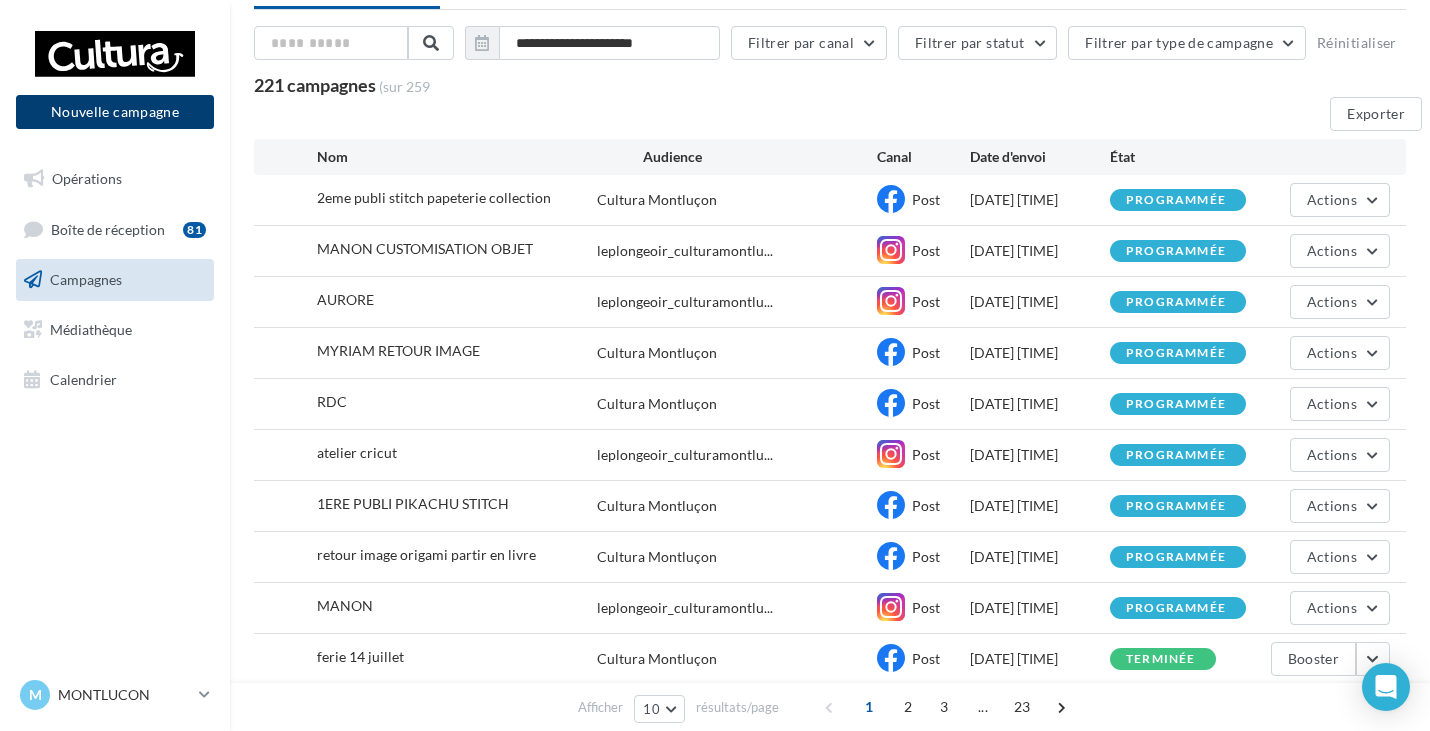 click on "Nouvelle campagne" at bounding box center (115, 112) 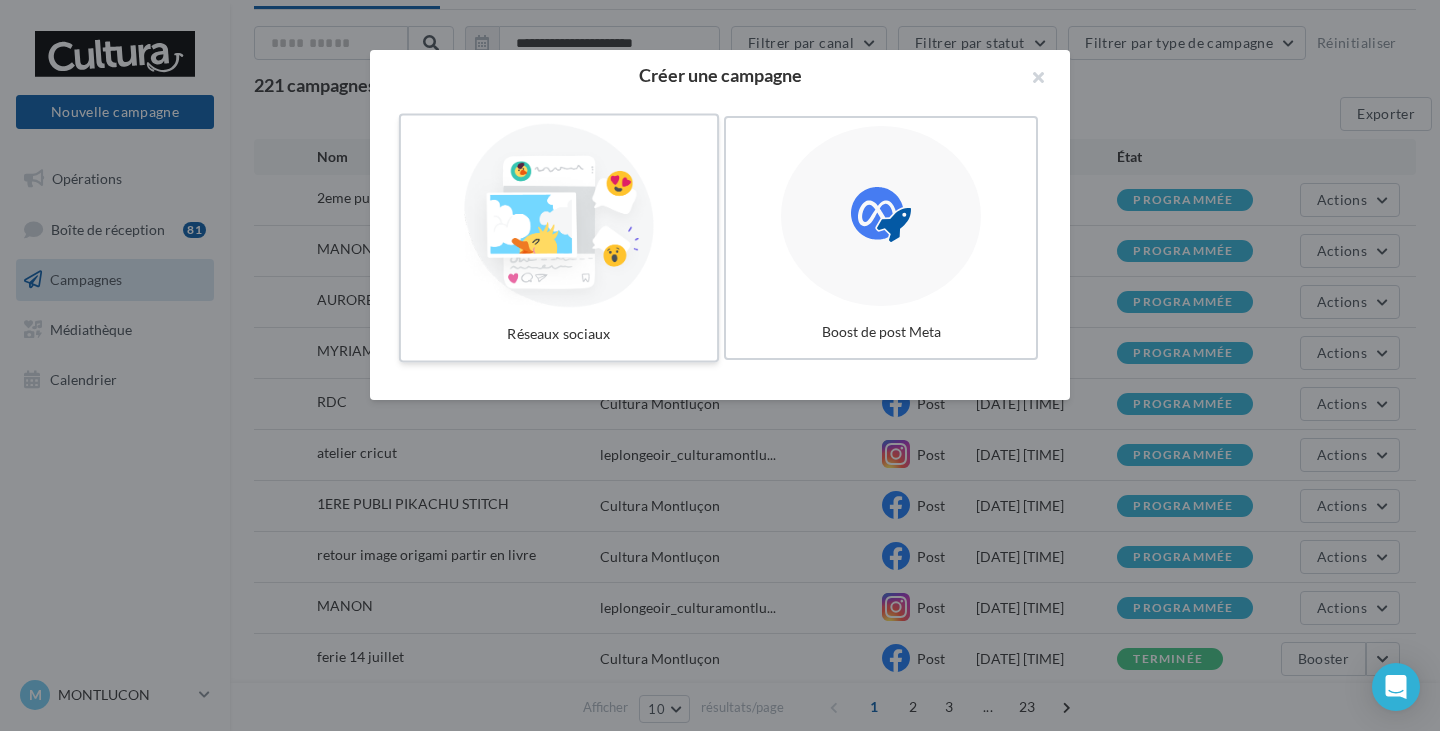 click at bounding box center (559, 216) 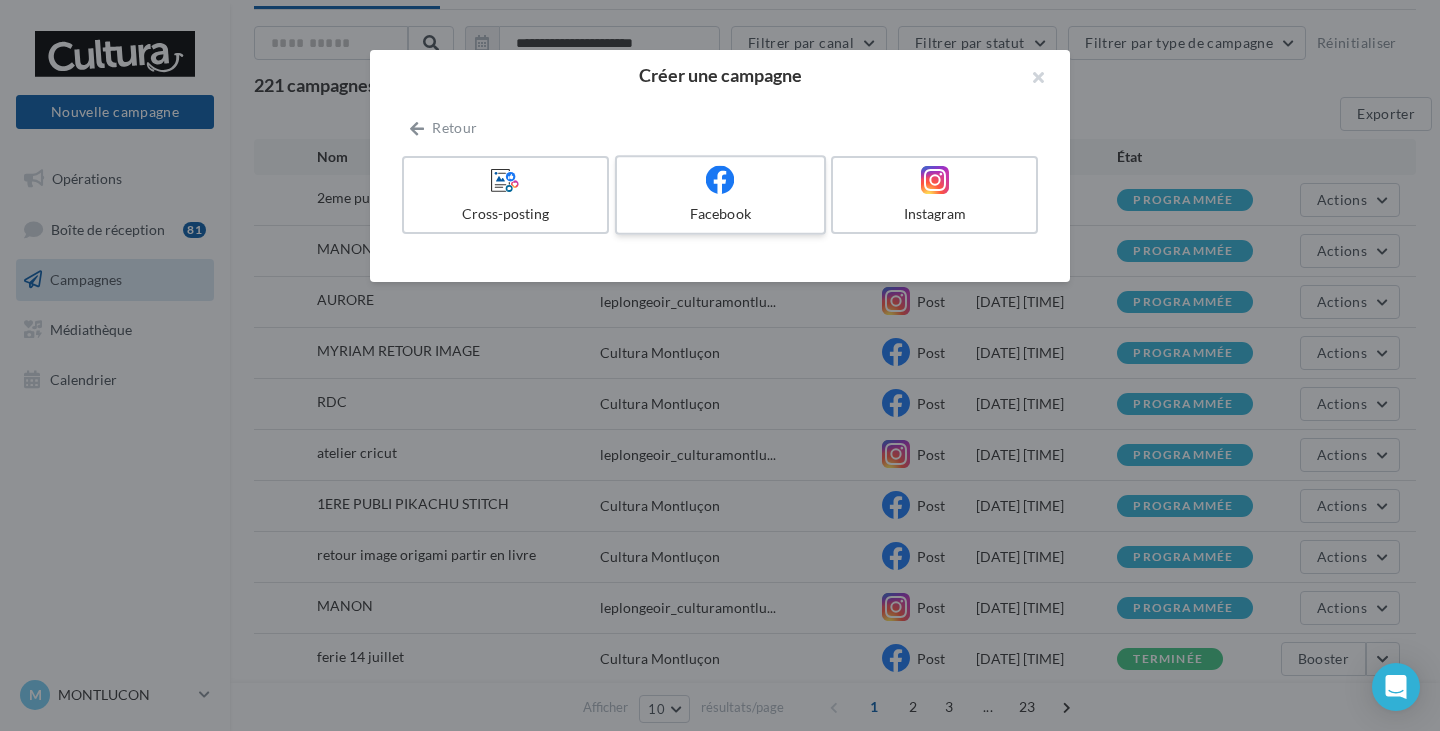click at bounding box center [720, 180] 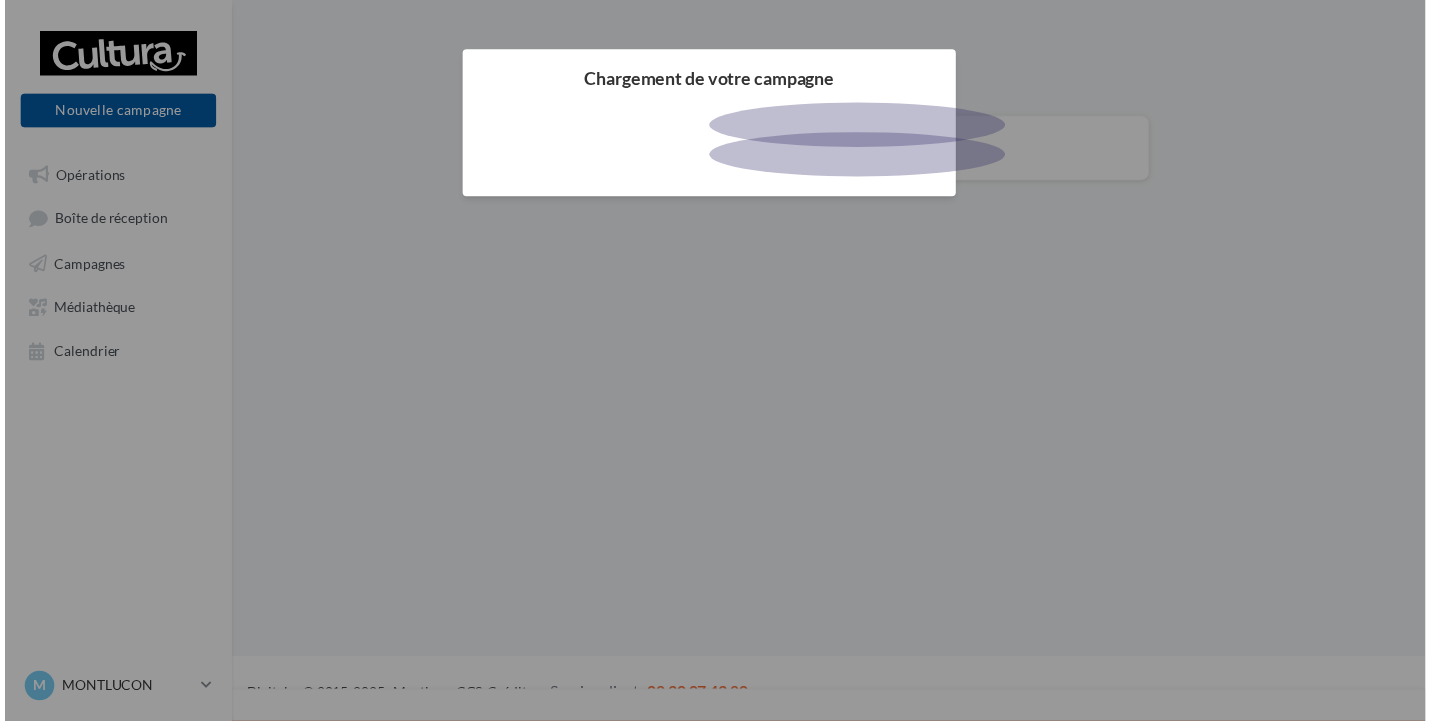 scroll, scrollTop: 0, scrollLeft: 0, axis: both 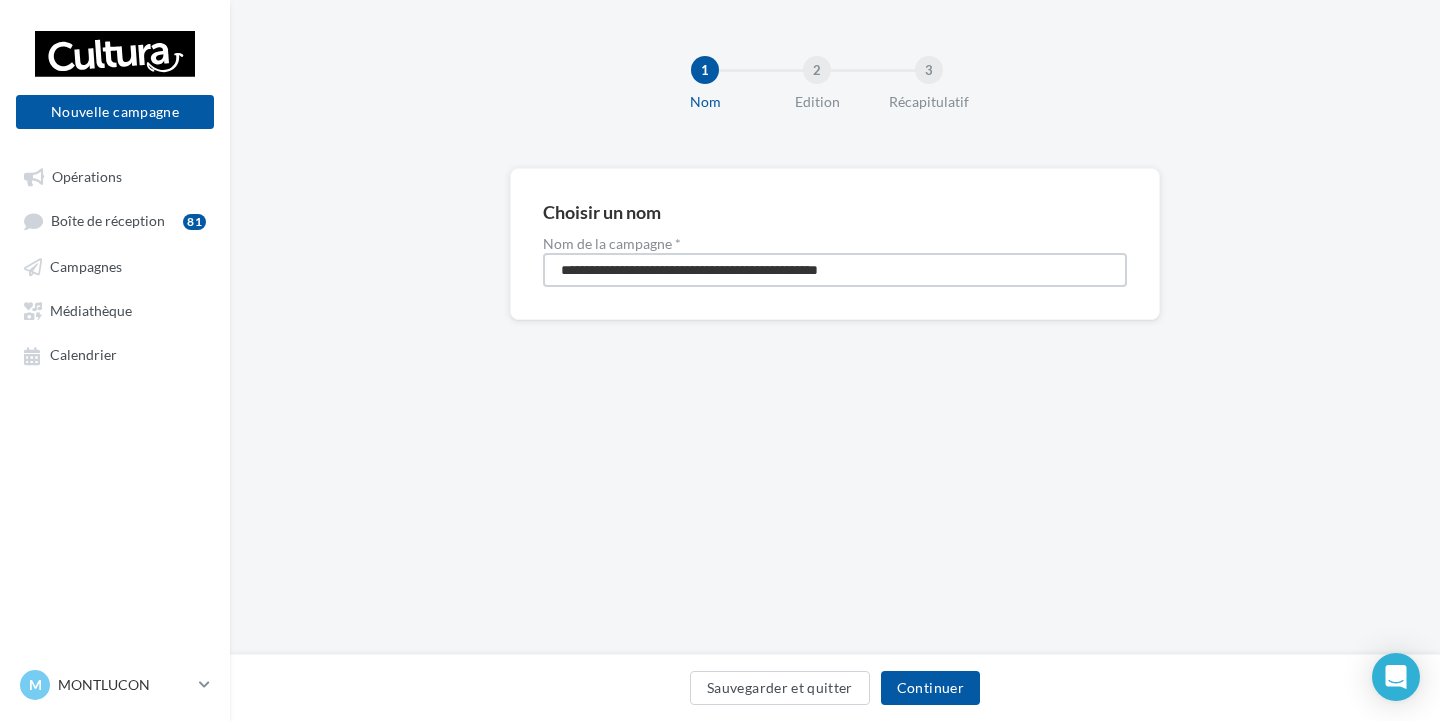 drag, startPoint x: 321, startPoint y: 270, endPoint x: 0, endPoint y: 300, distance: 322.39883 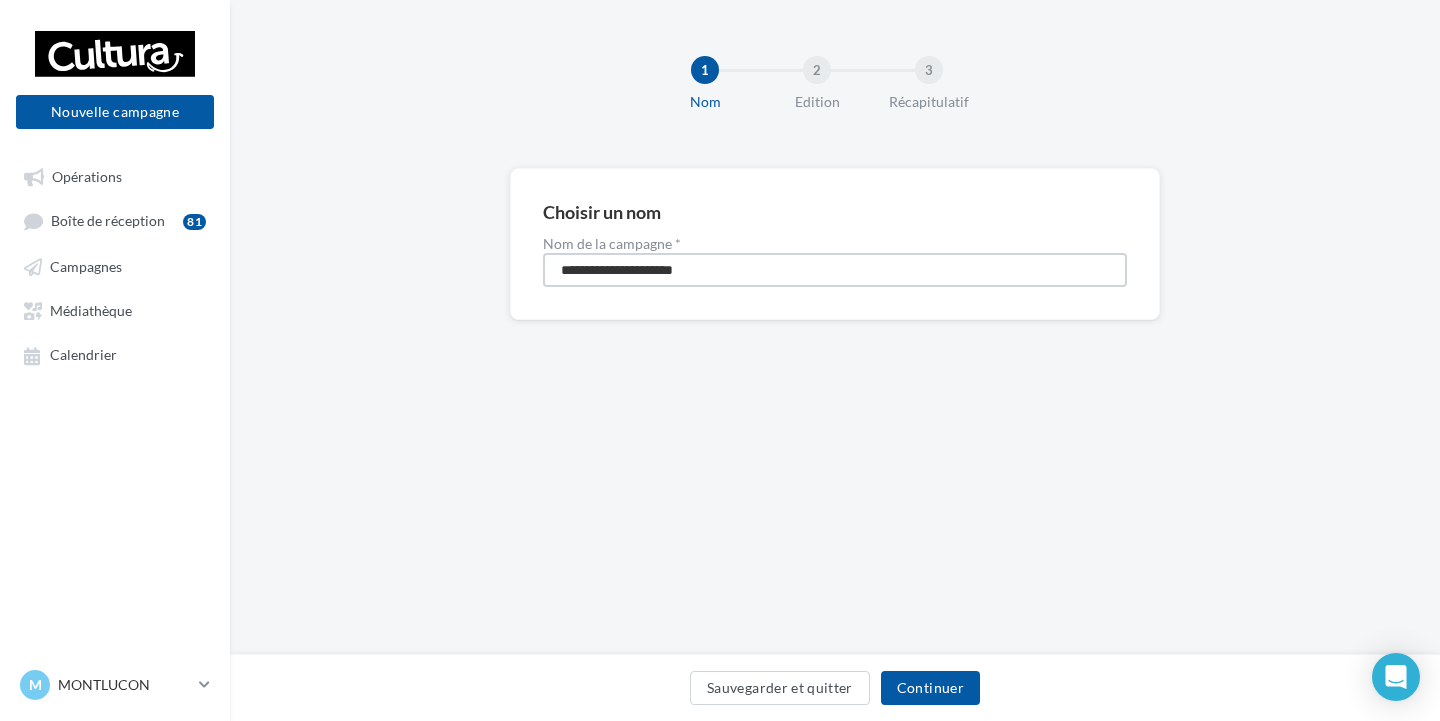 type on "**********" 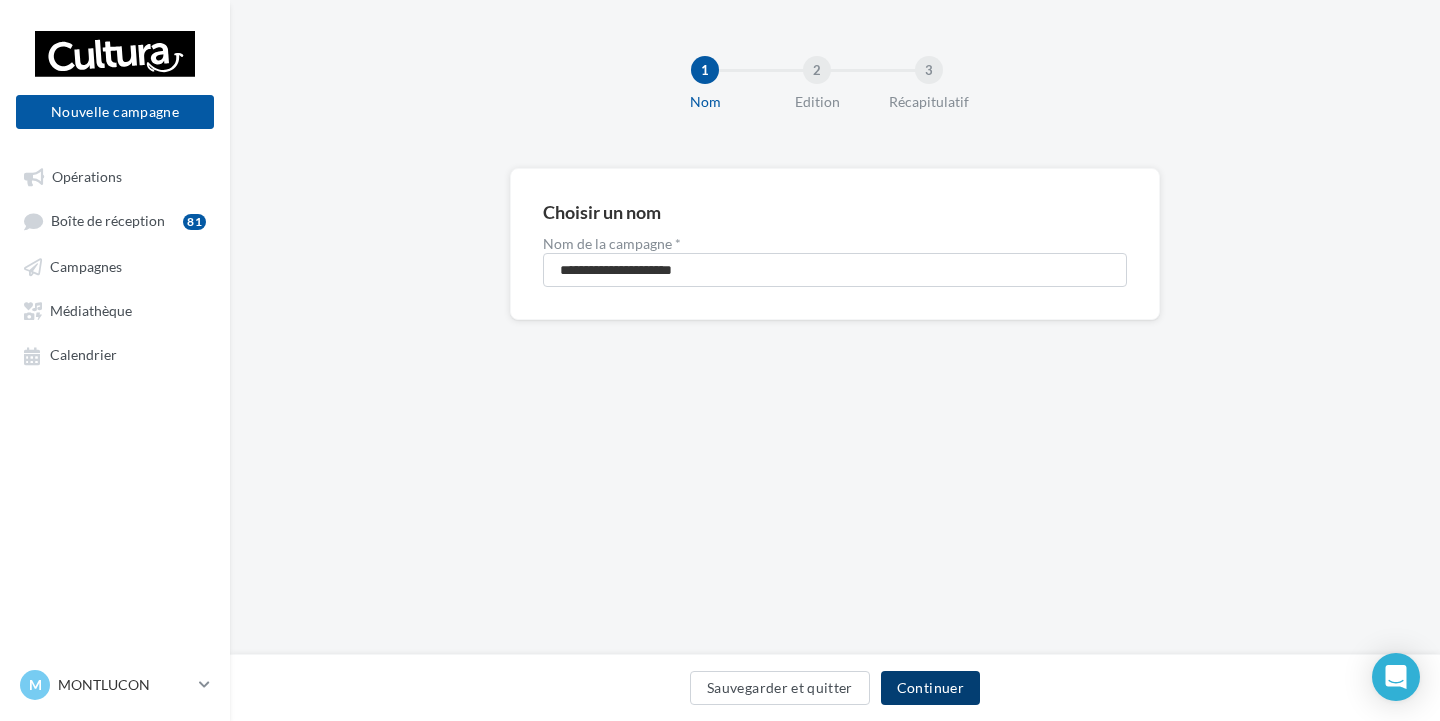 click on "Continuer" at bounding box center [930, 688] 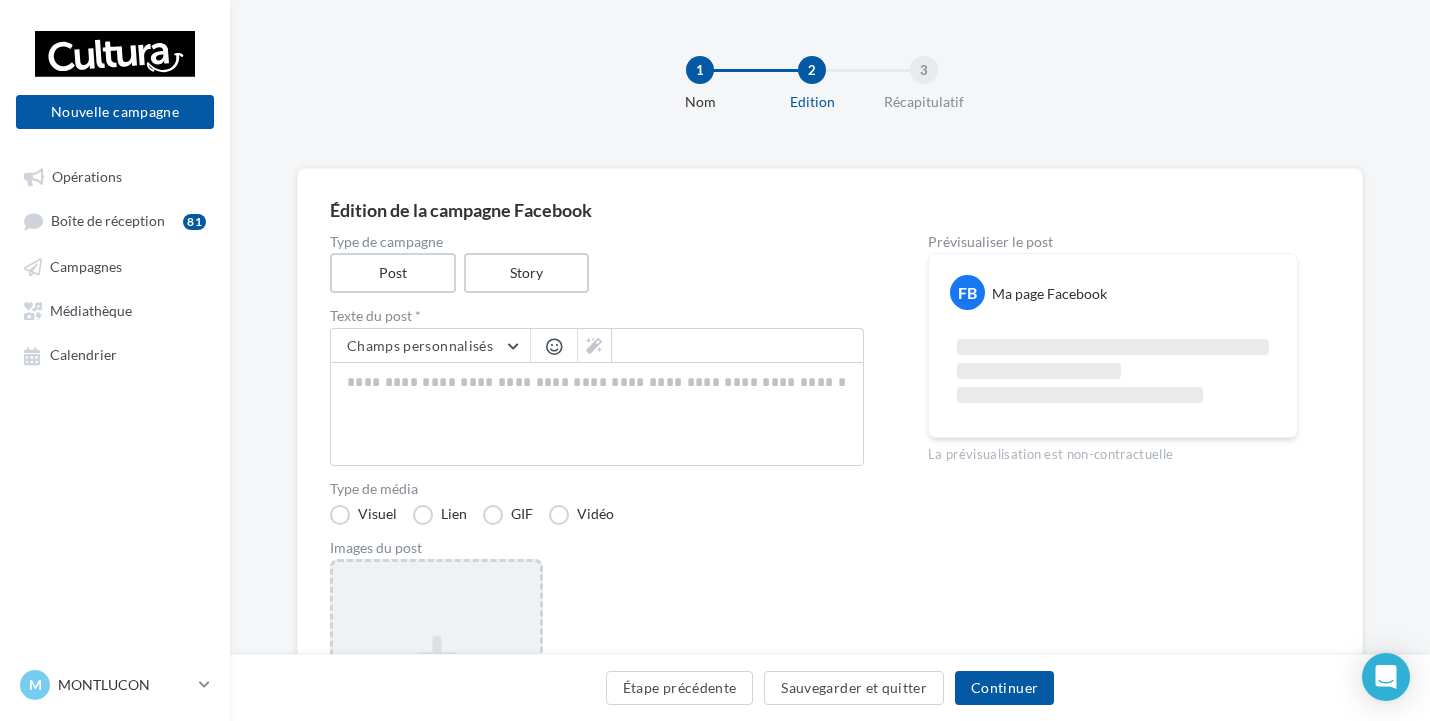 click on "Ajouter une image     Format: png, jpg" at bounding box center (436, 689) 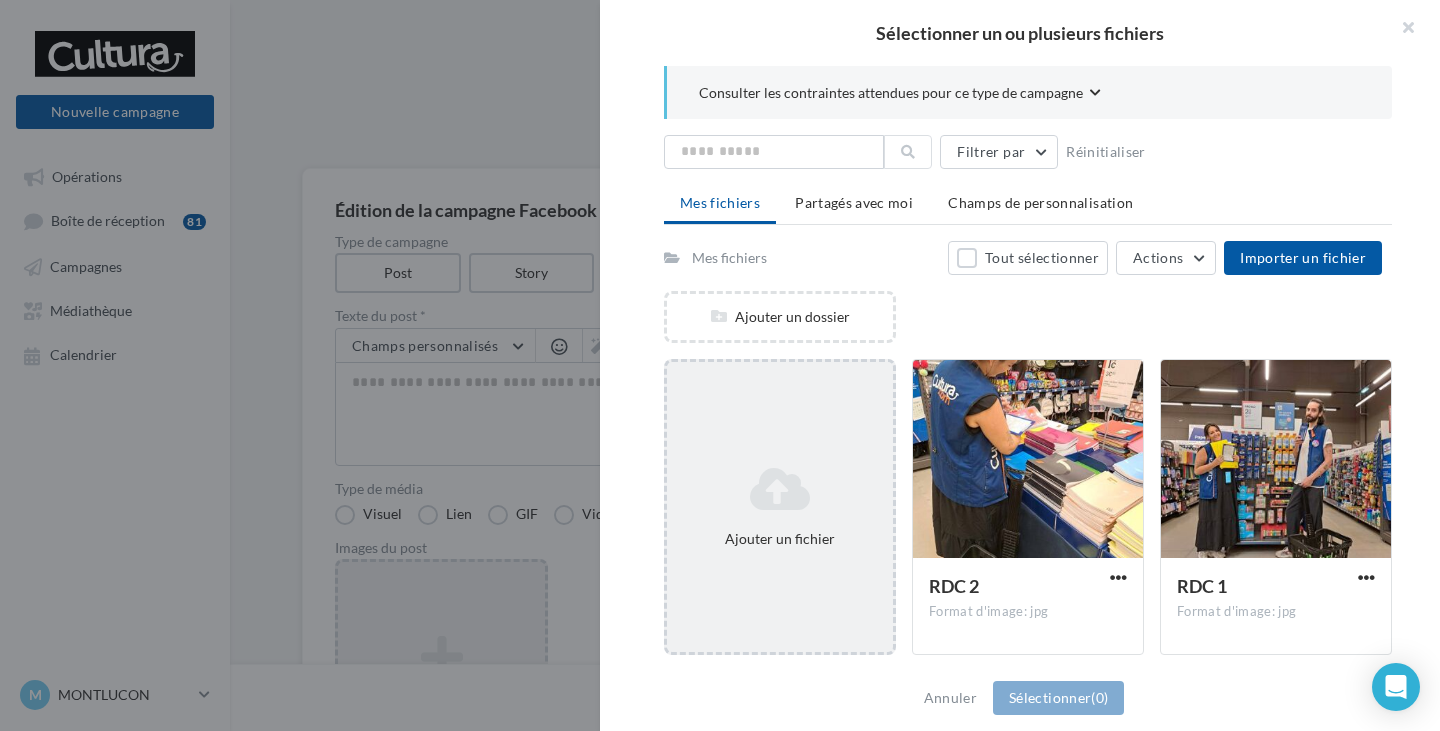 click on "Ajouter un fichier" at bounding box center (780, 317) 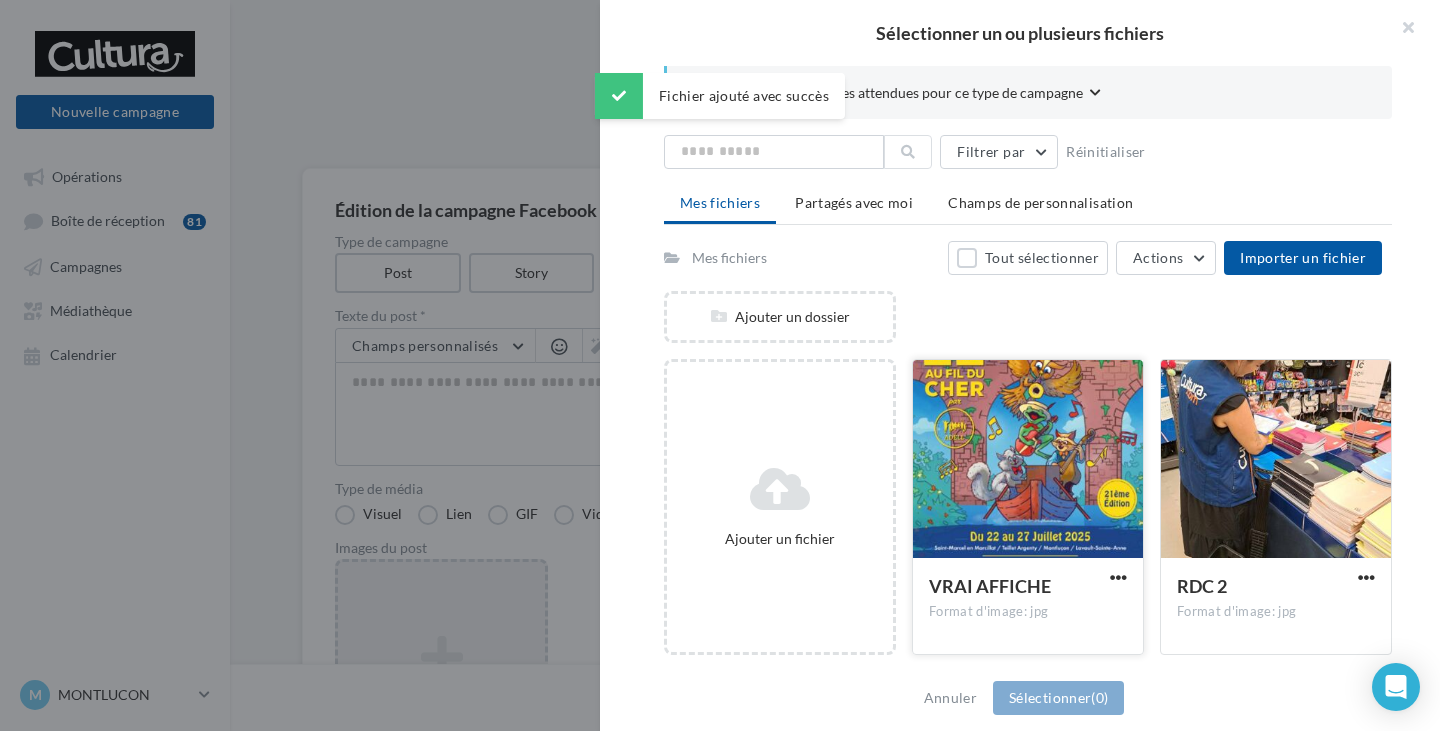 click at bounding box center (1028, 460) 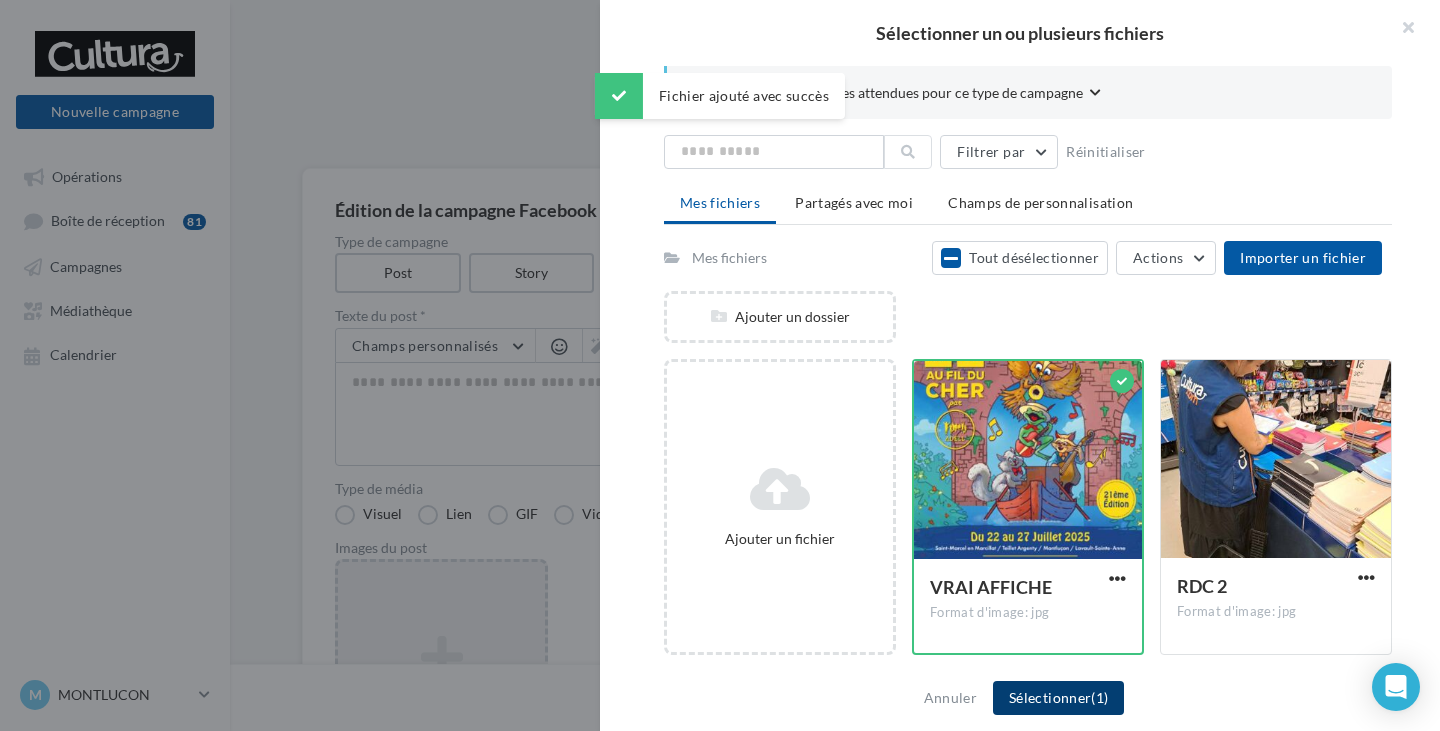 click on "Sélectionner   (1)" at bounding box center [1058, 698] 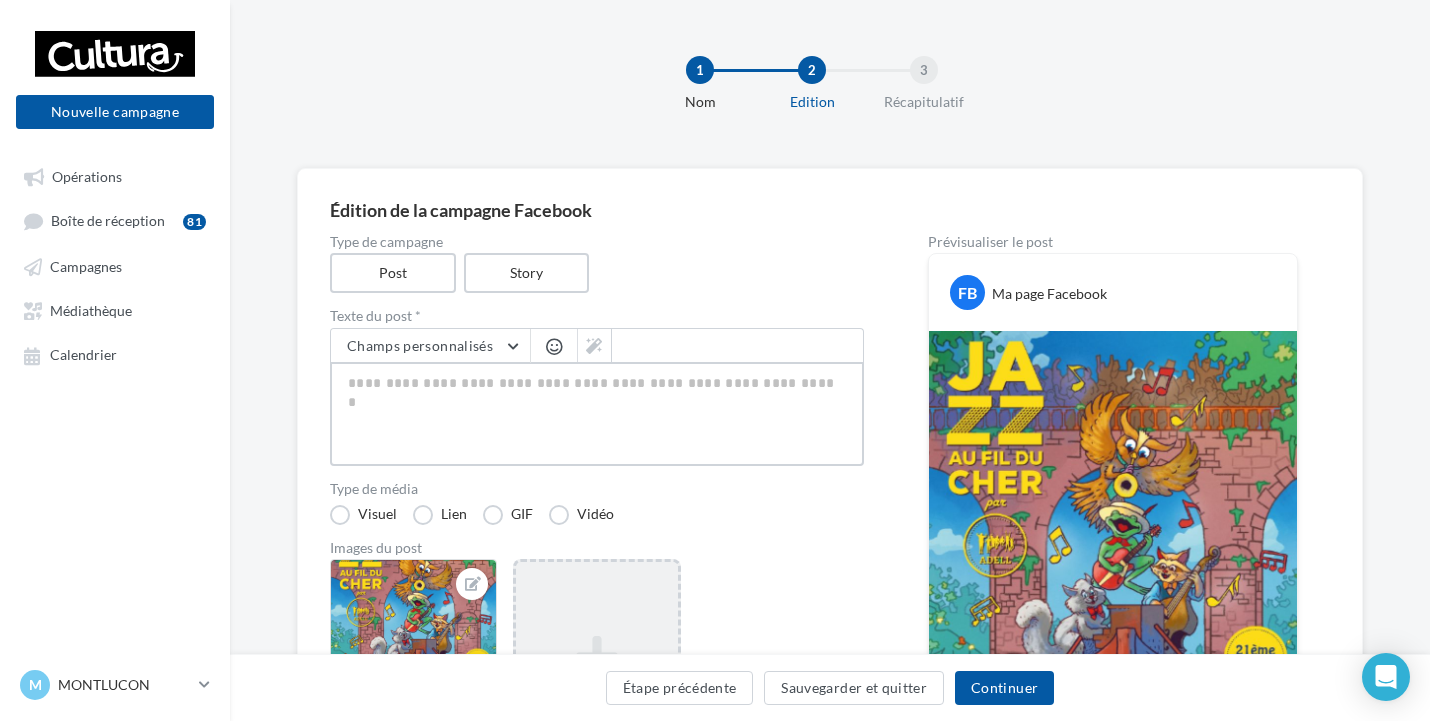 click at bounding box center [597, 414] 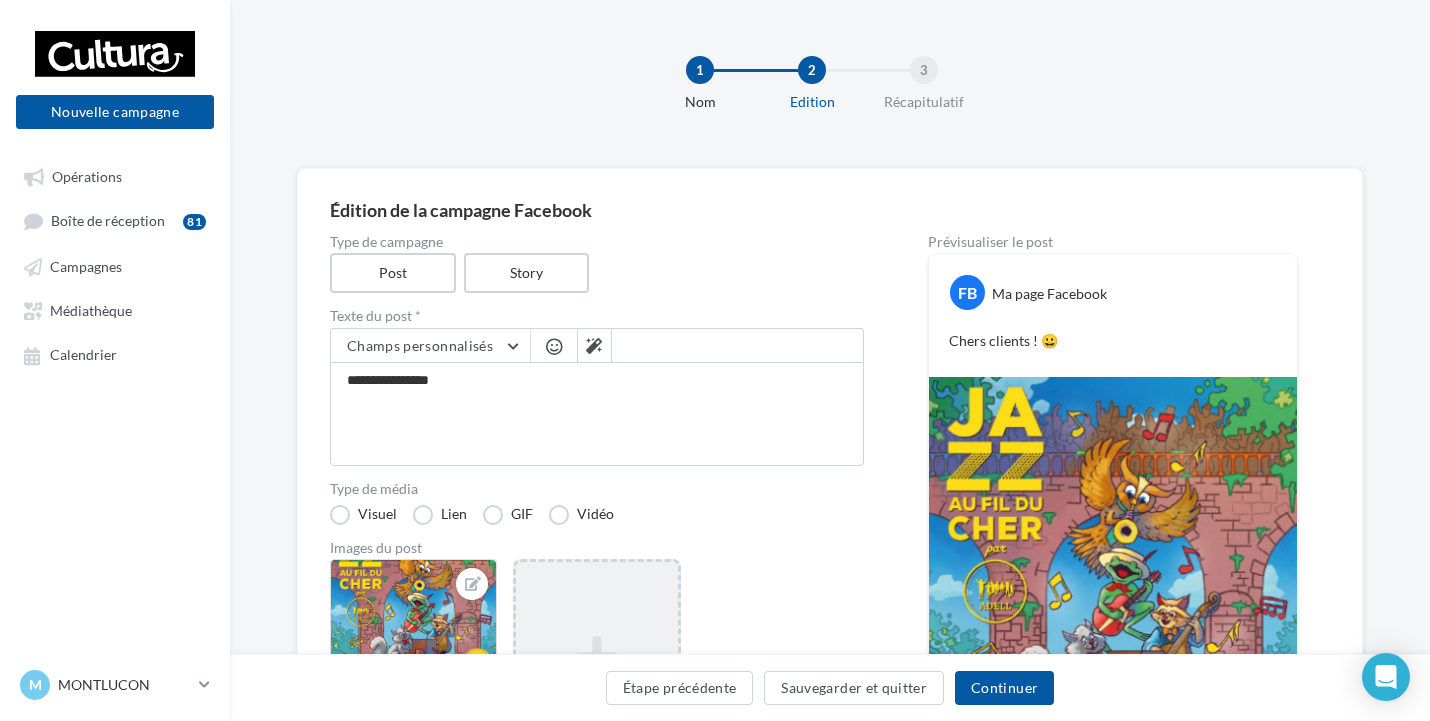 click at bounding box center (554, 347) 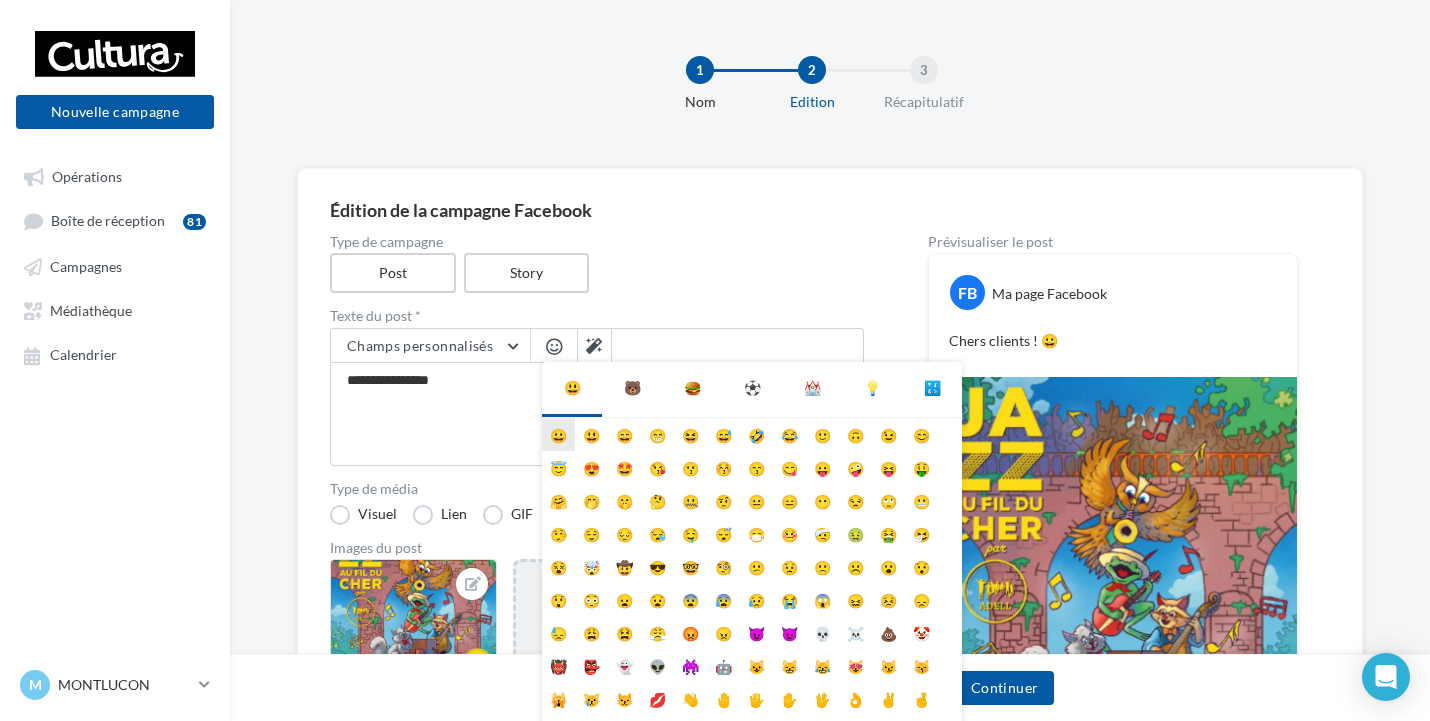 click on "😀" at bounding box center [558, 434] 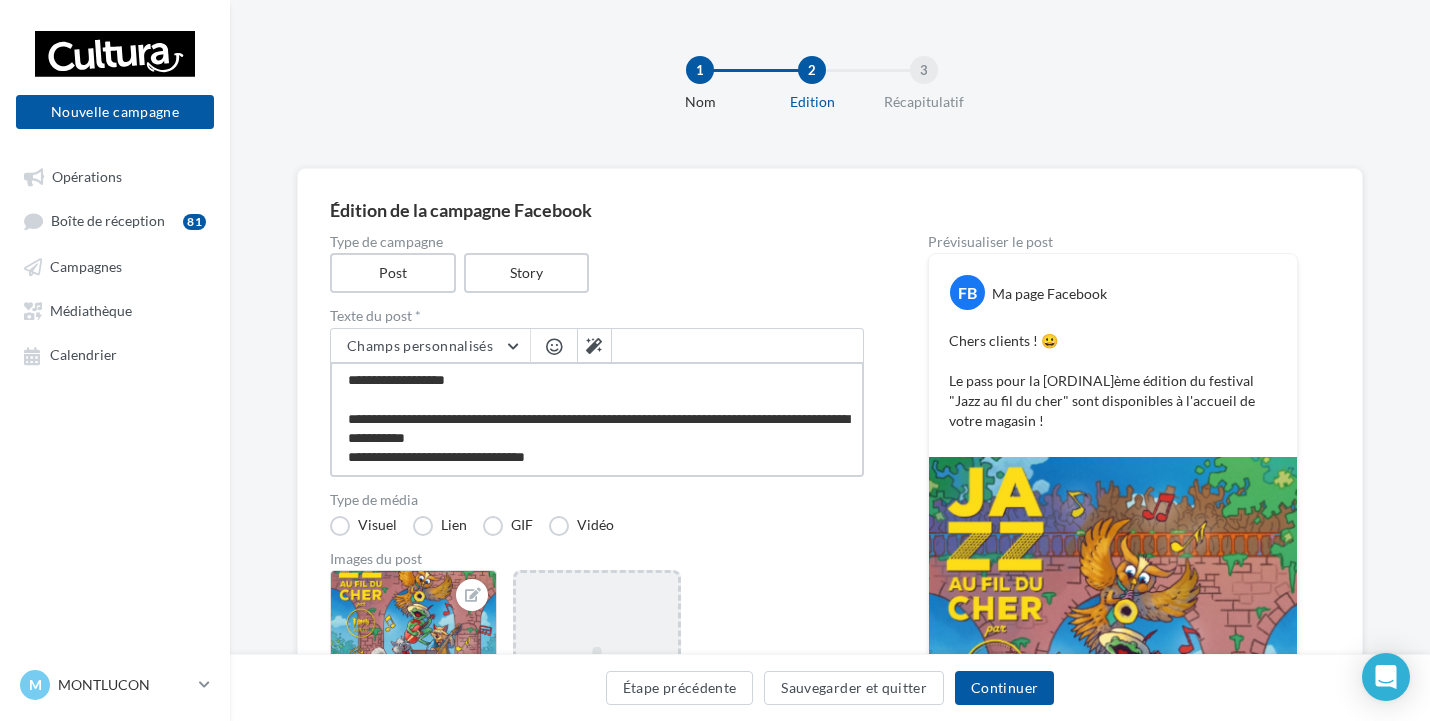 scroll, scrollTop: 31, scrollLeft: 0, axis: vertical 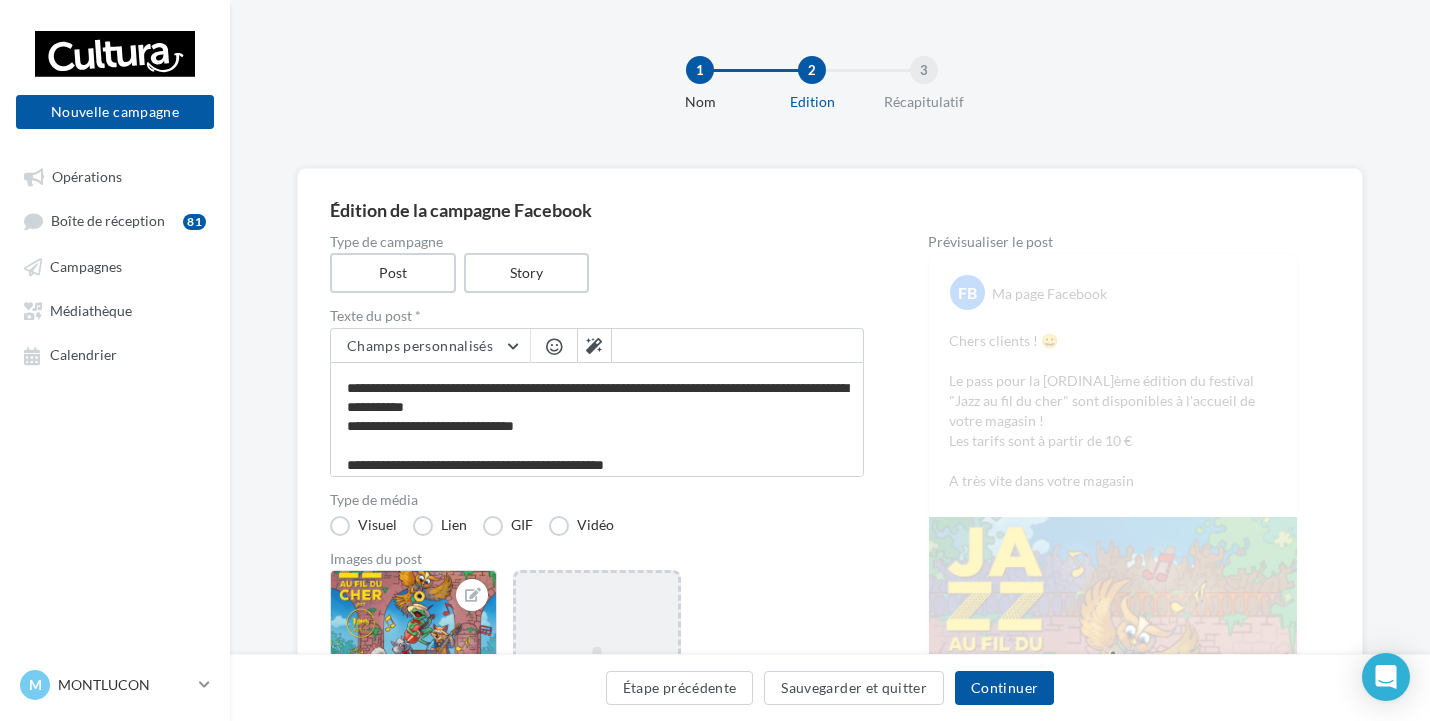 click at bounding box center (554, 346) 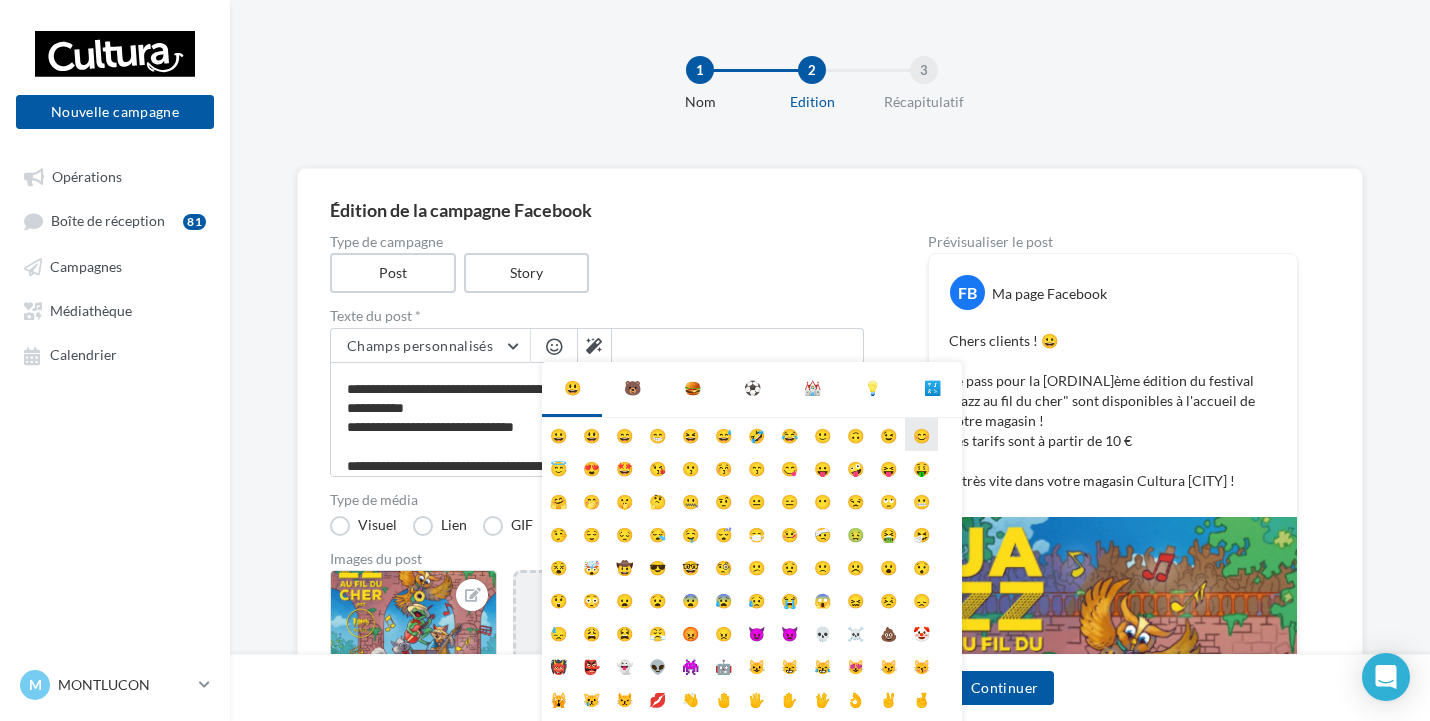 click on "😊" at bounding box center (921, 434) 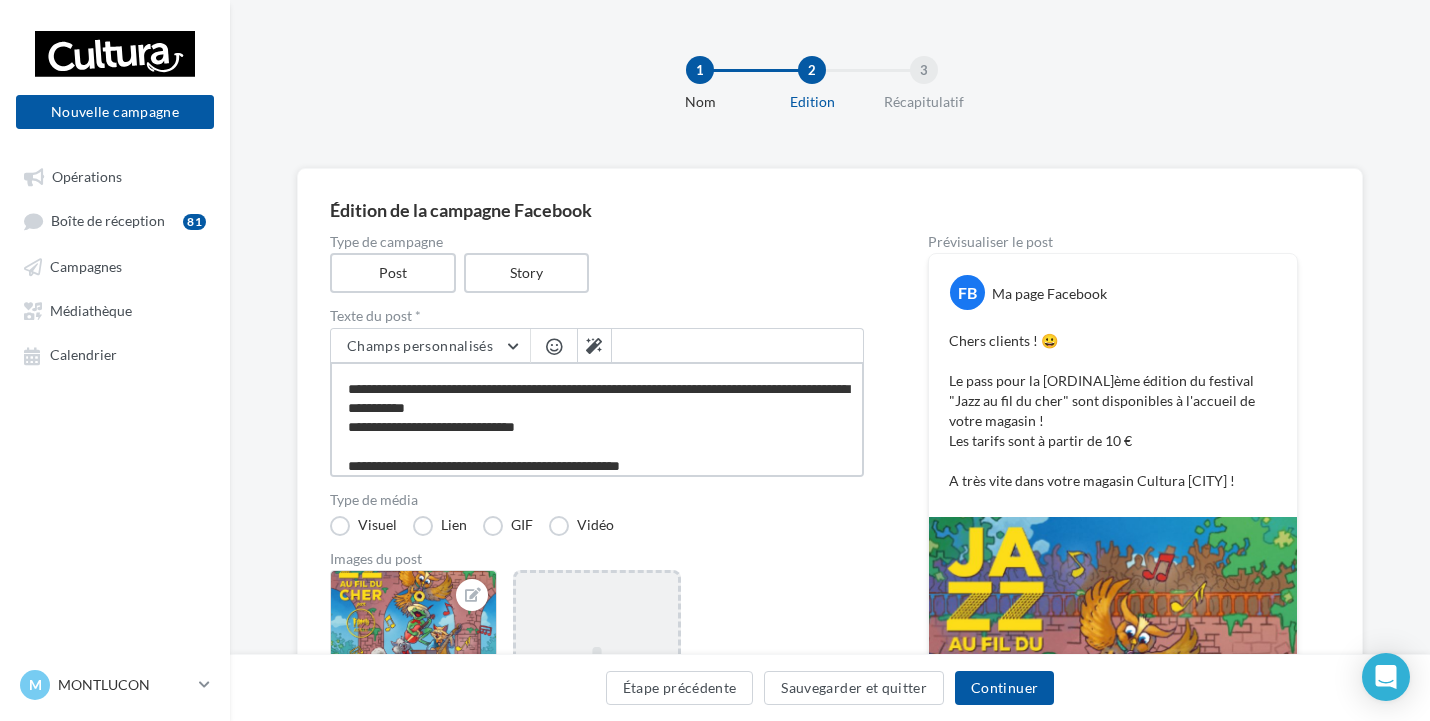 scroll, scrollTop: 0, scrollLeft: 0, axis: both 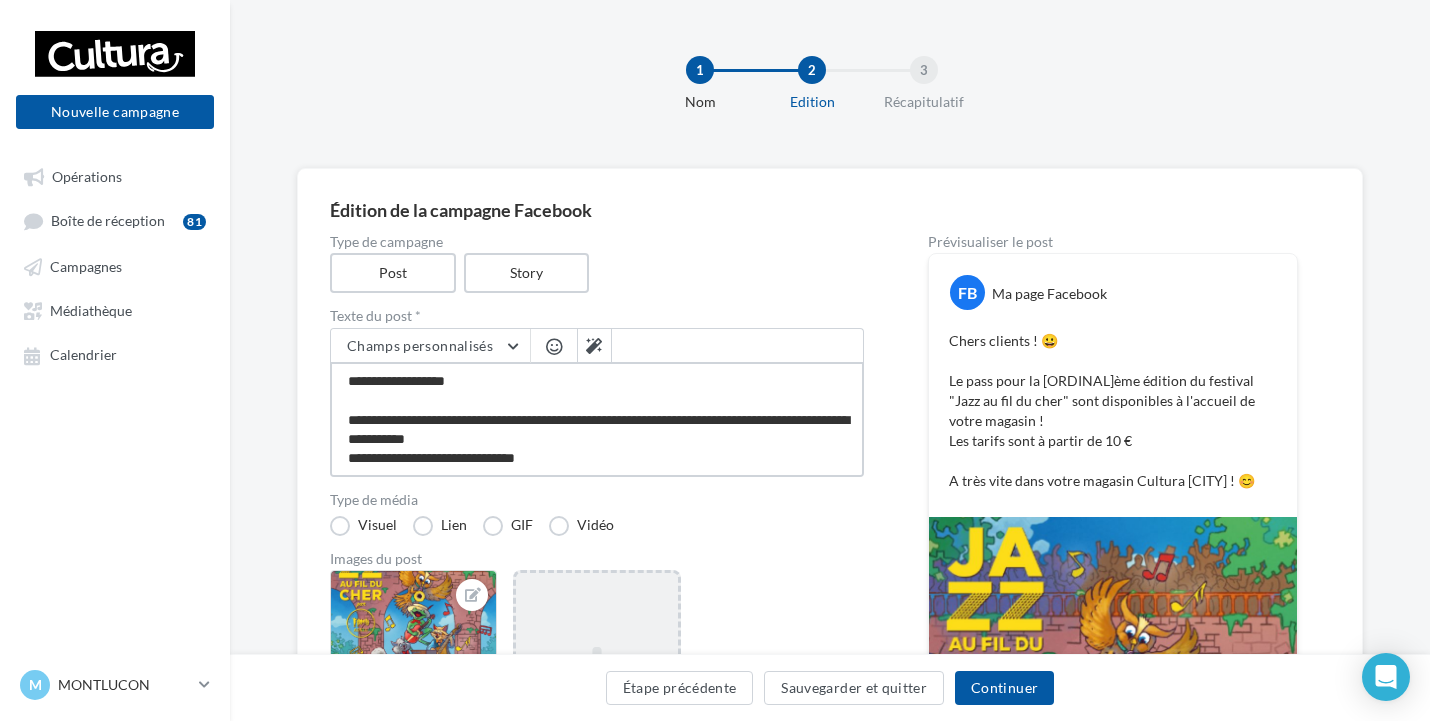 click on "**********" at bounding box center [597, 419] 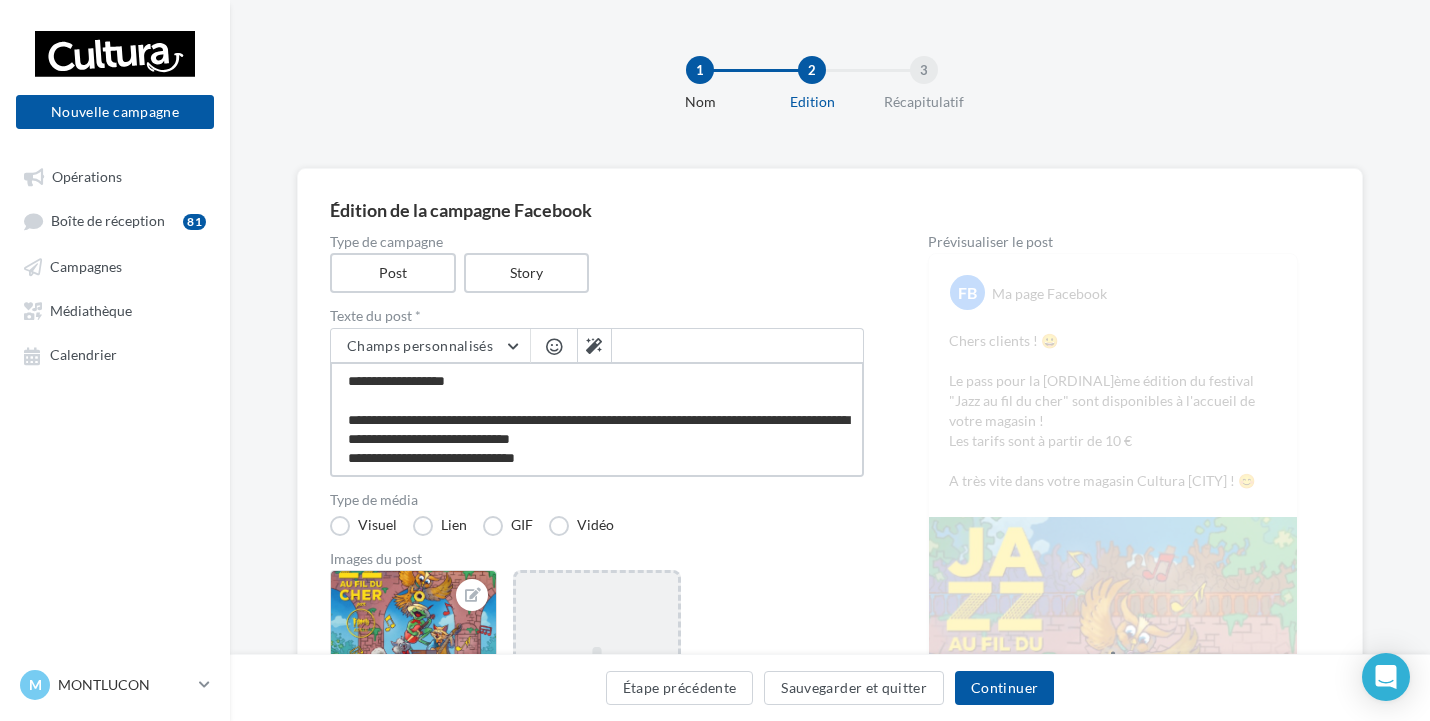 scroll, scrollTop: 40, scrollLeft: 0, axis: vertical 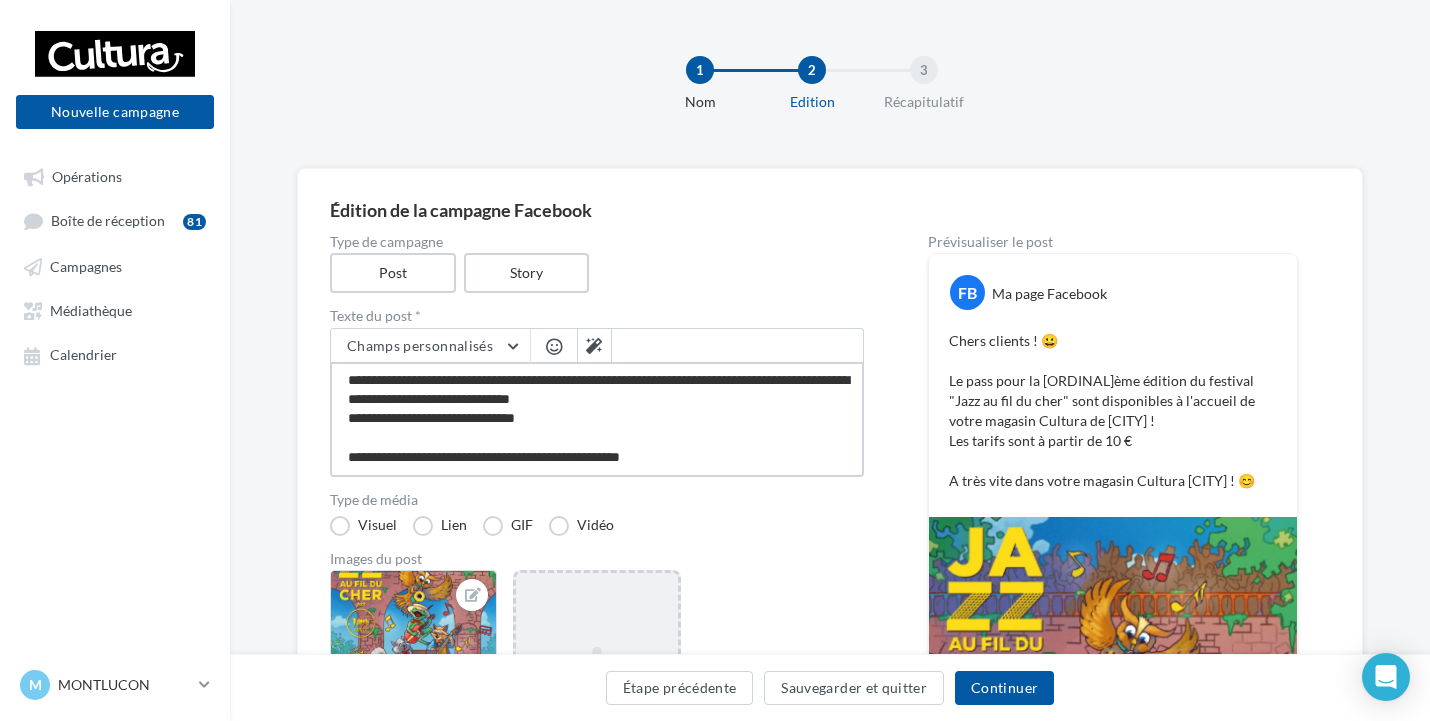 click on "**********" at bounding box center (597, 419) 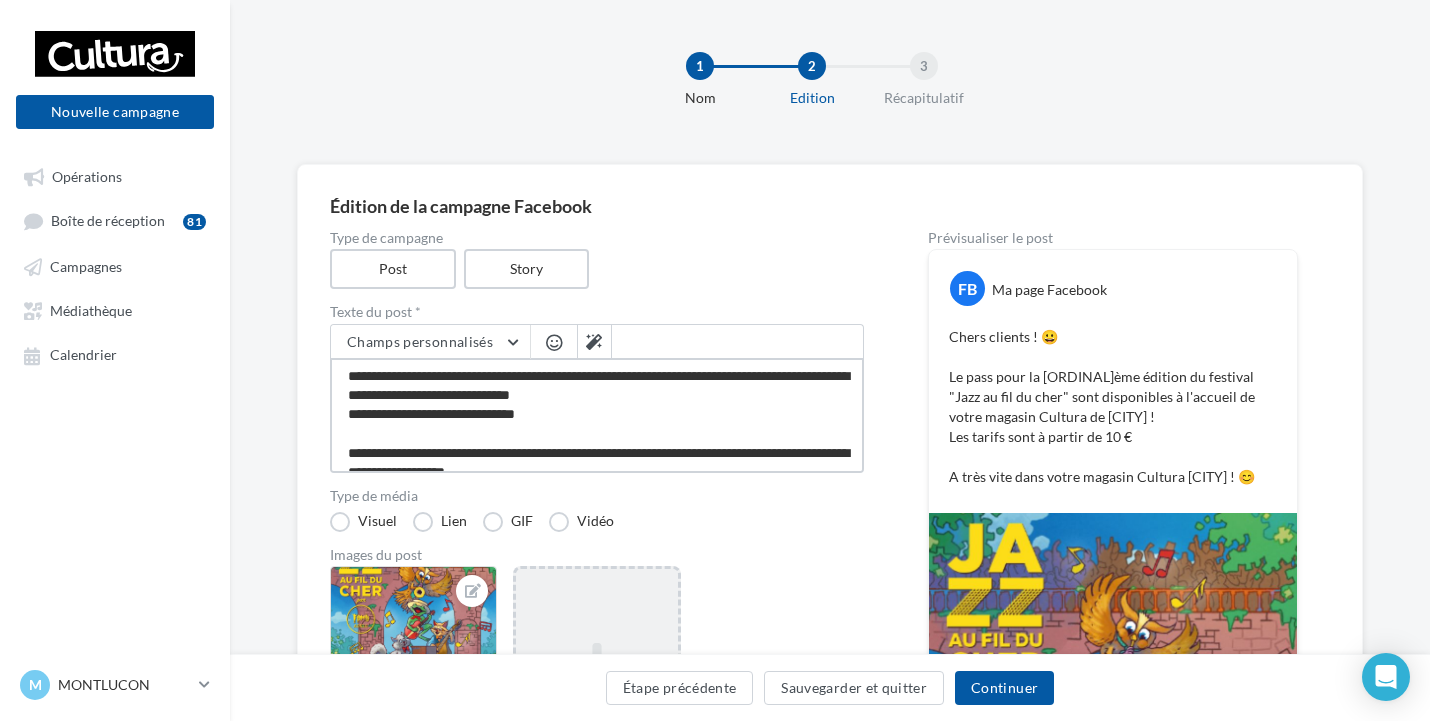 scroll, scrollTop: 0, scrollLeft: 0, axis: both 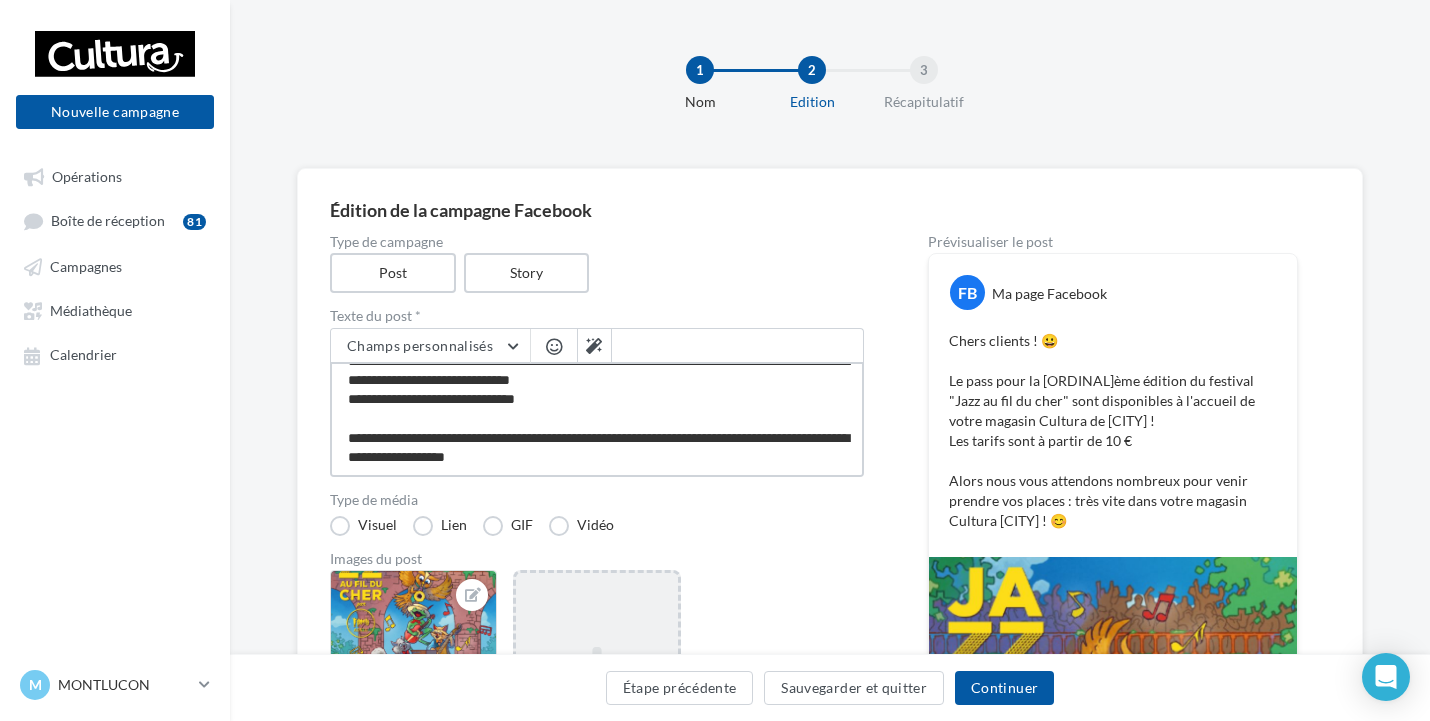 drag, startPoint x: 766, startPoint y: 443, endPoint x: 817, endPoint y: 462, distance: 54.42426 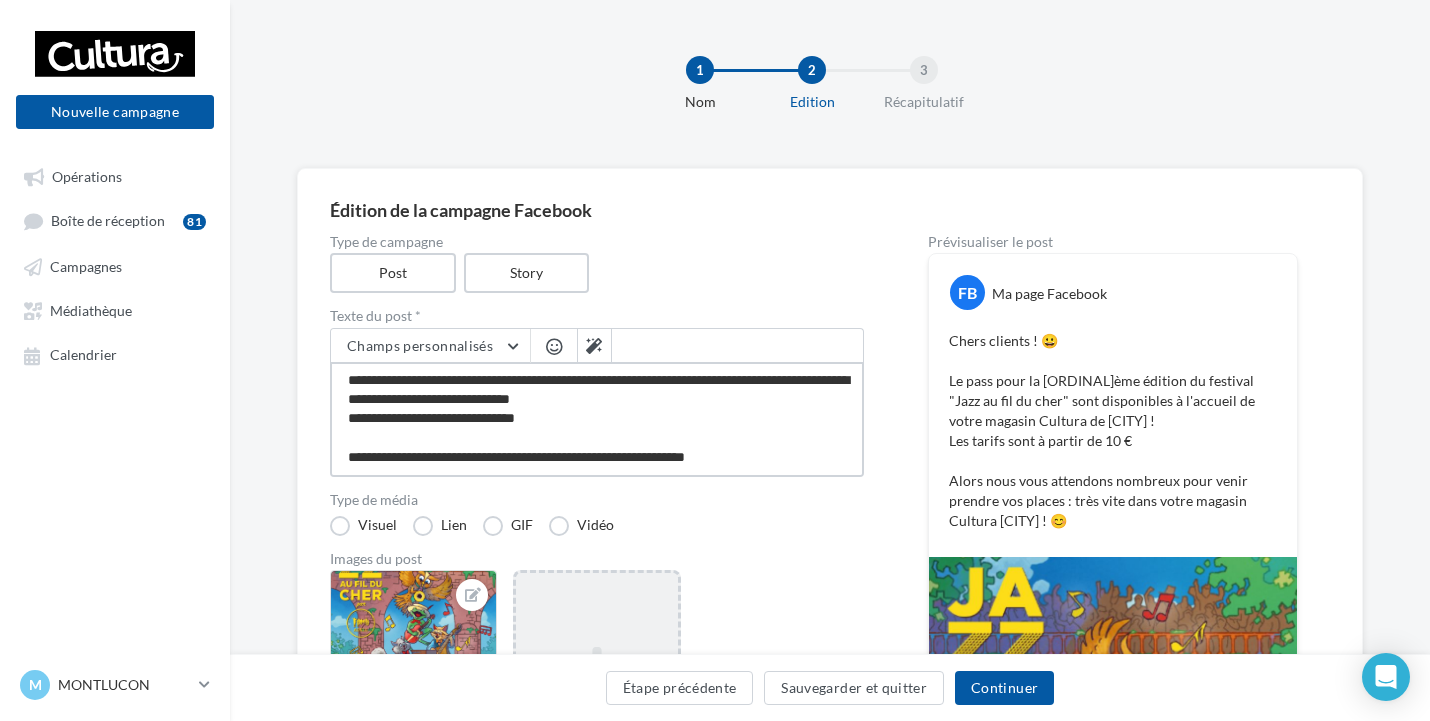 scroll, scrollTop: 40, scrollLeft: 0, axis: vertical 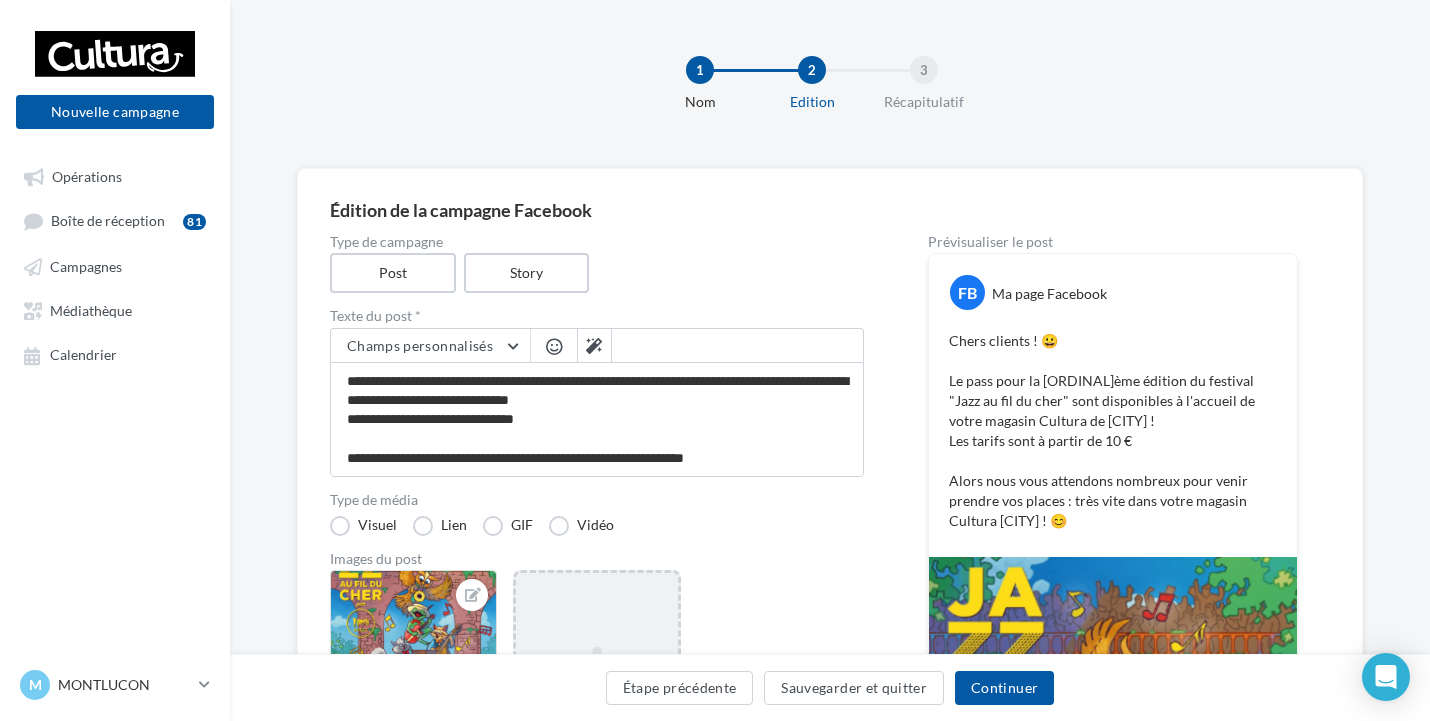 click at bounding box center [554, 346] 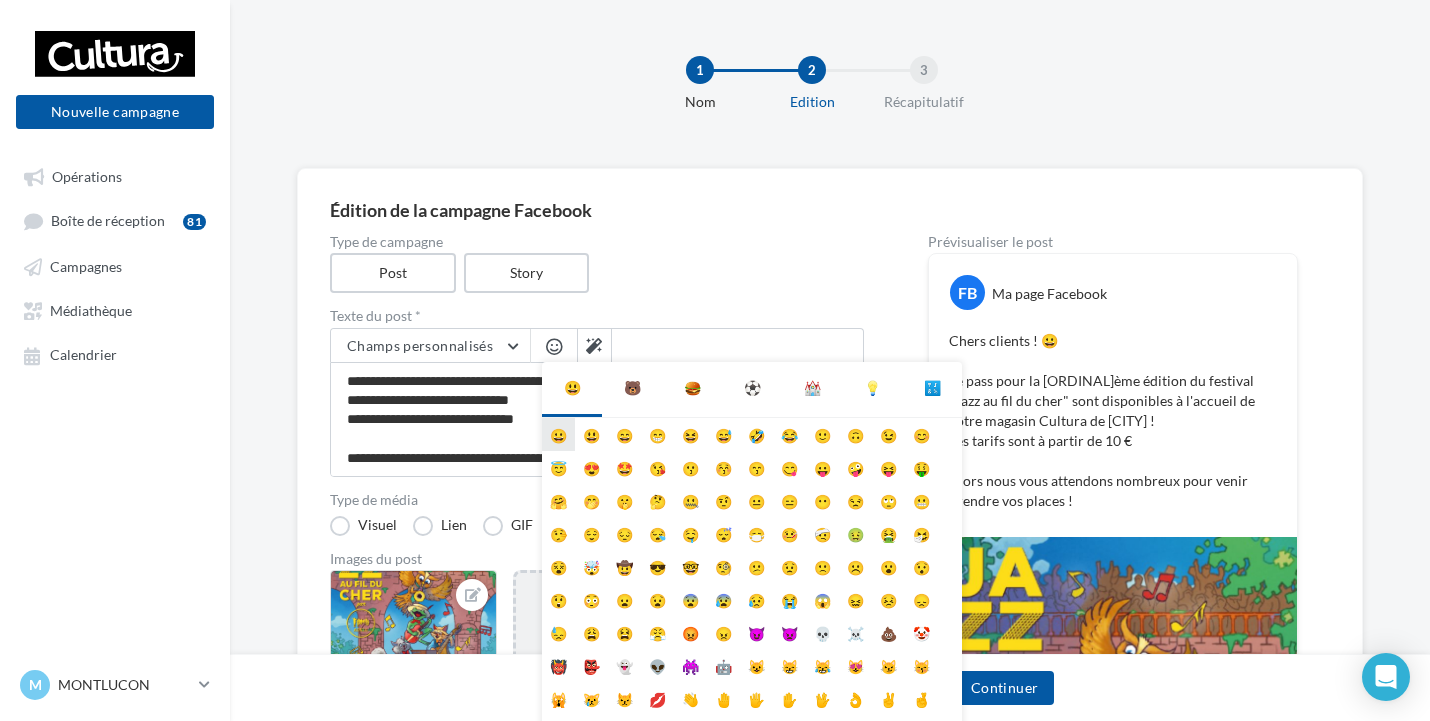 click on "😀" at bounding box center [558, 434] 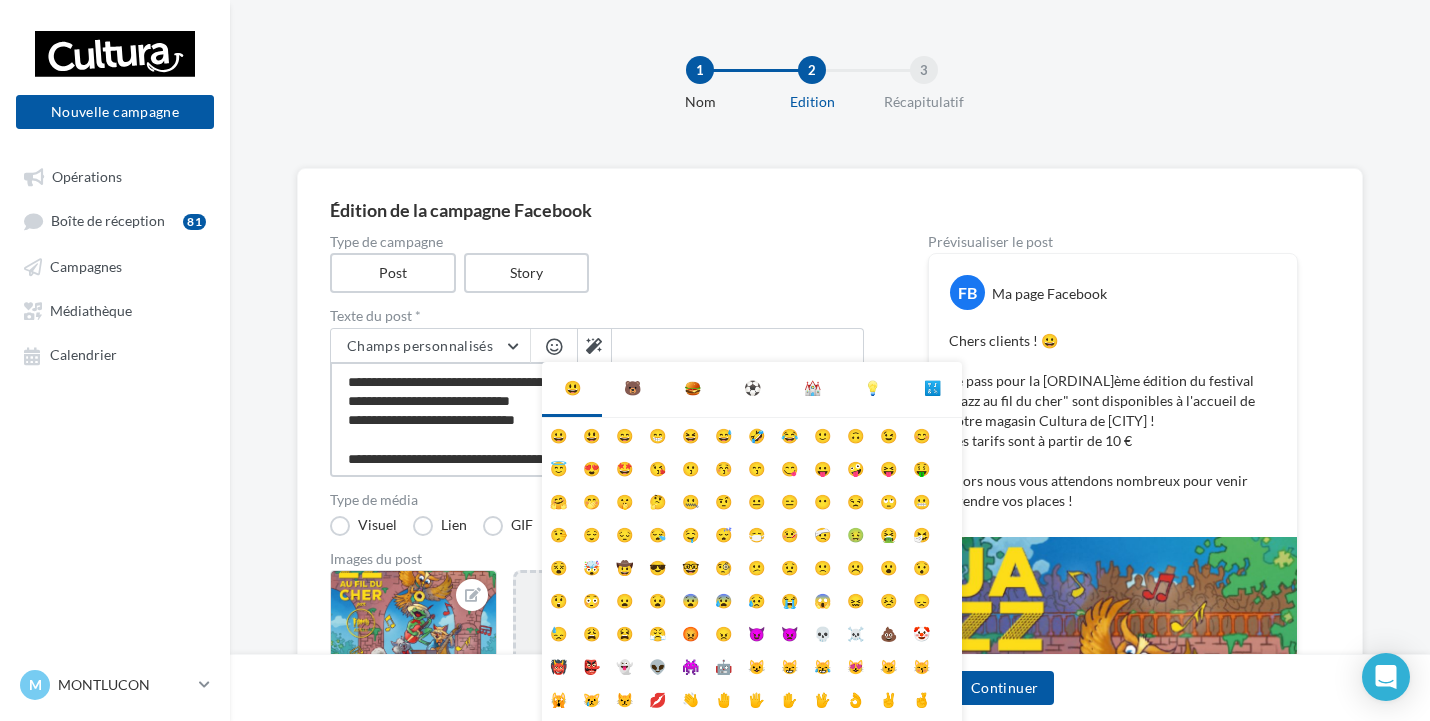scroll, scrollTop: 40, scrollLeft: 0, axis: vertical 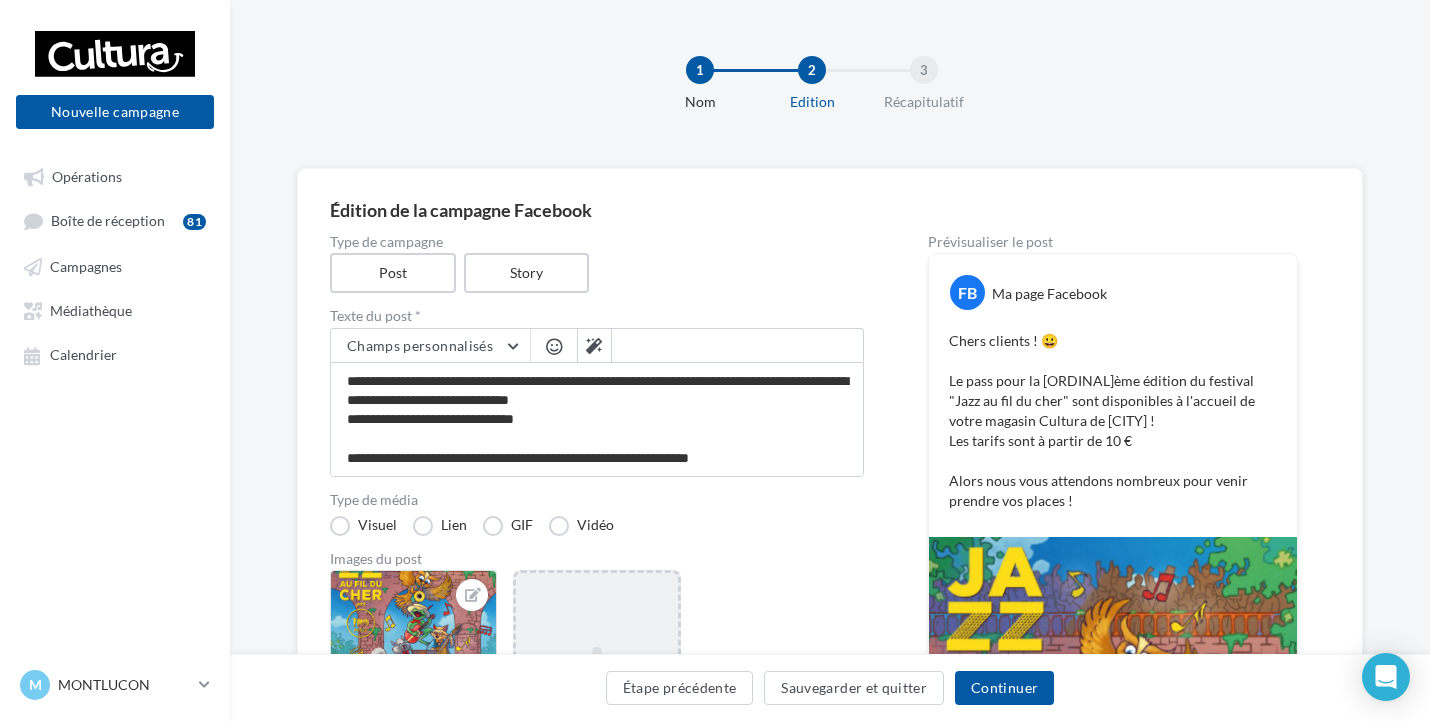 click at bounding box center [554, 346] 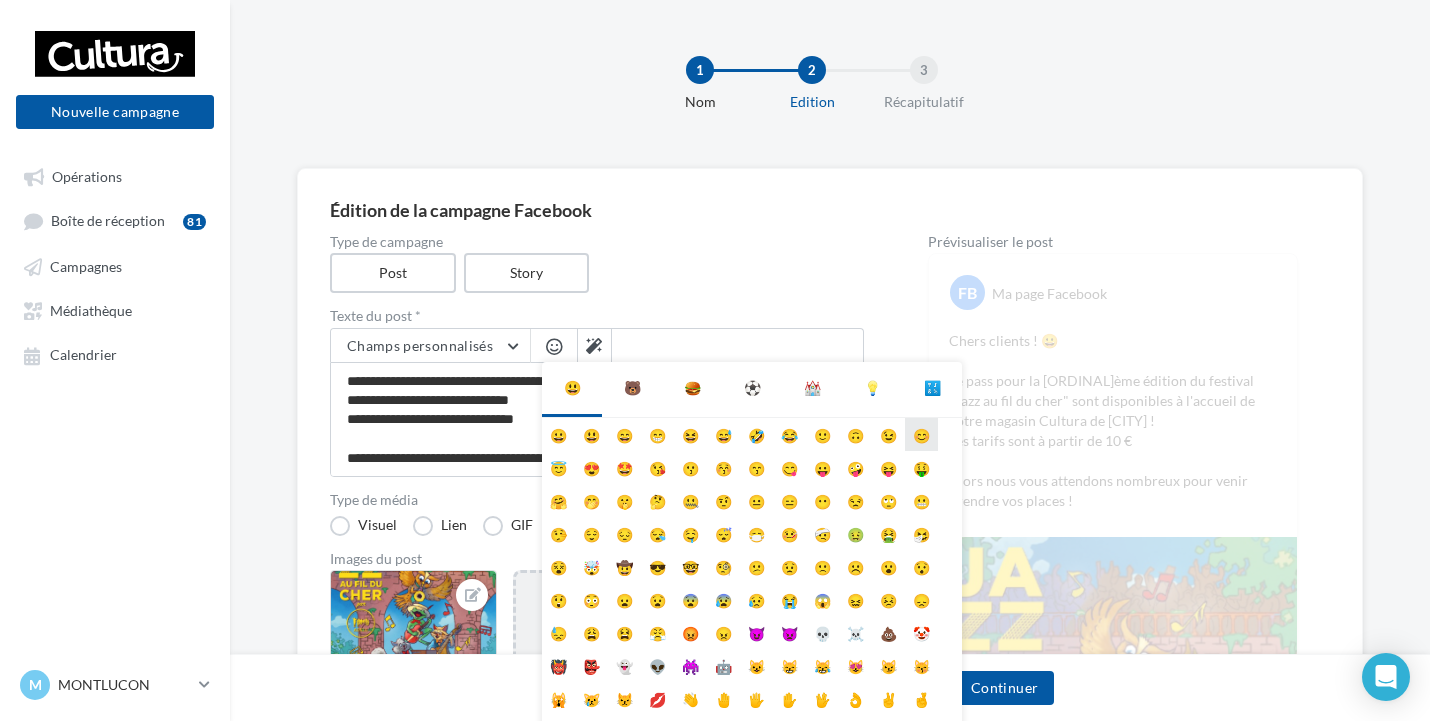 click on "😊" at bounding box center [921, 434] 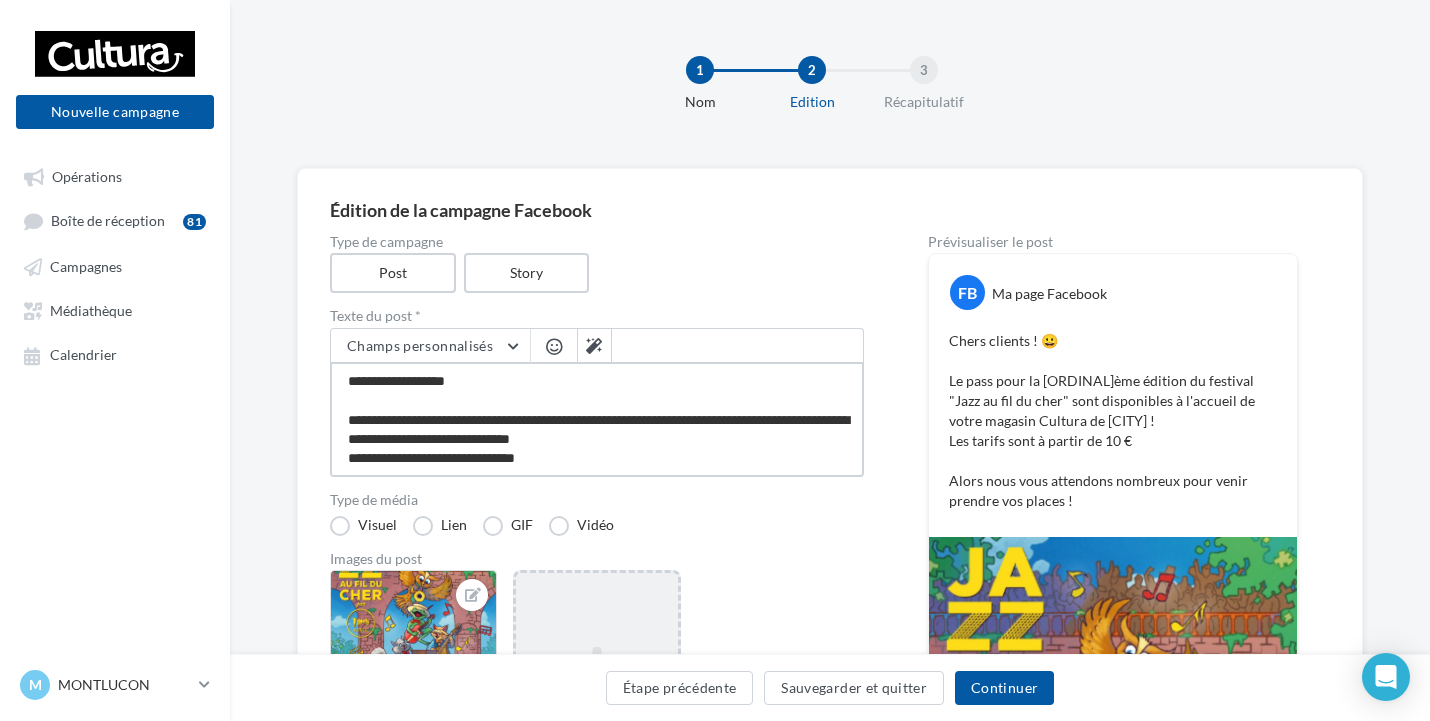 scroll, scrollTop: 40, scrollLeft: 0, axis: vertical 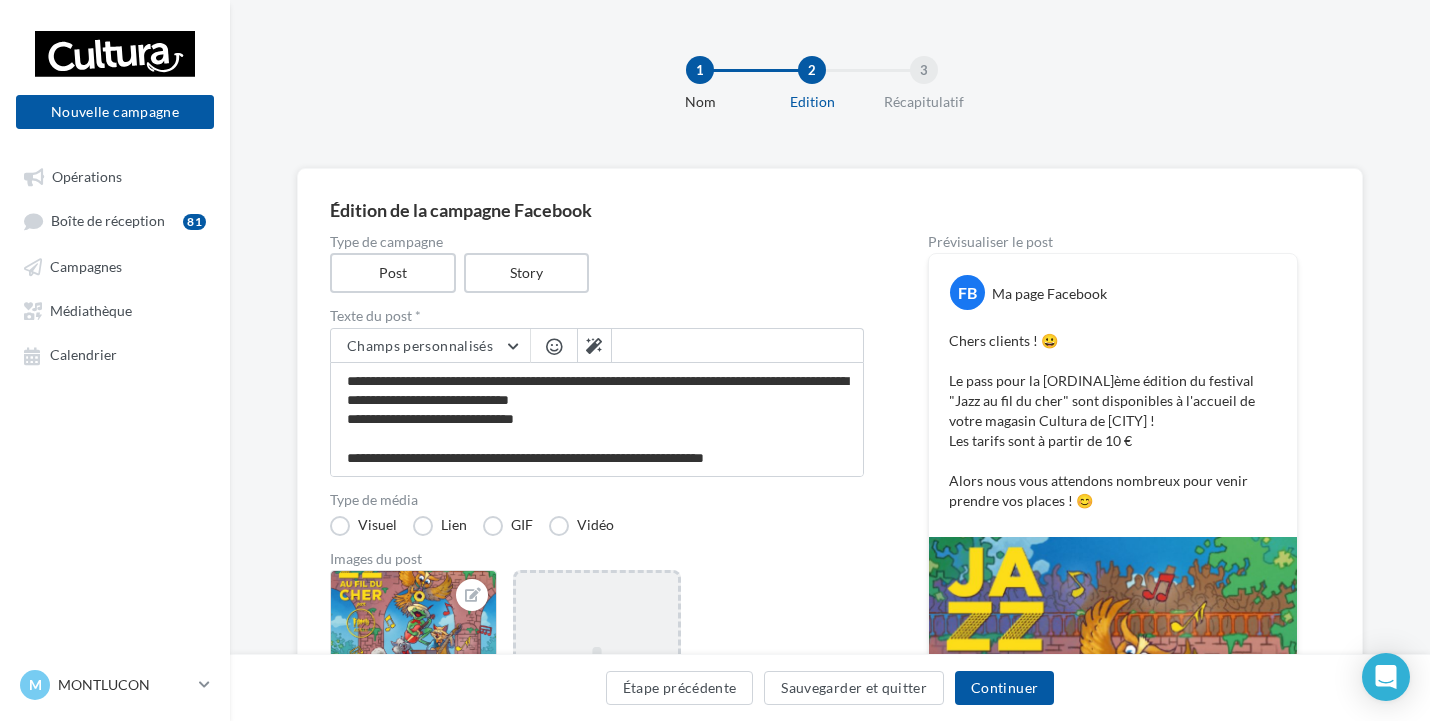 click on "Chers clients !  😀 Le pass pour la 21ème édition du festival "Jazz au fil du cher" sont disponibles à l'accueil de votre magasin Cultura de Montluçon ! Les tarifs sont à partir de 10 €  Alors nous vous attendons nombreux pour venir prendre vos places !   😊" at bounding box center [1113, 421] 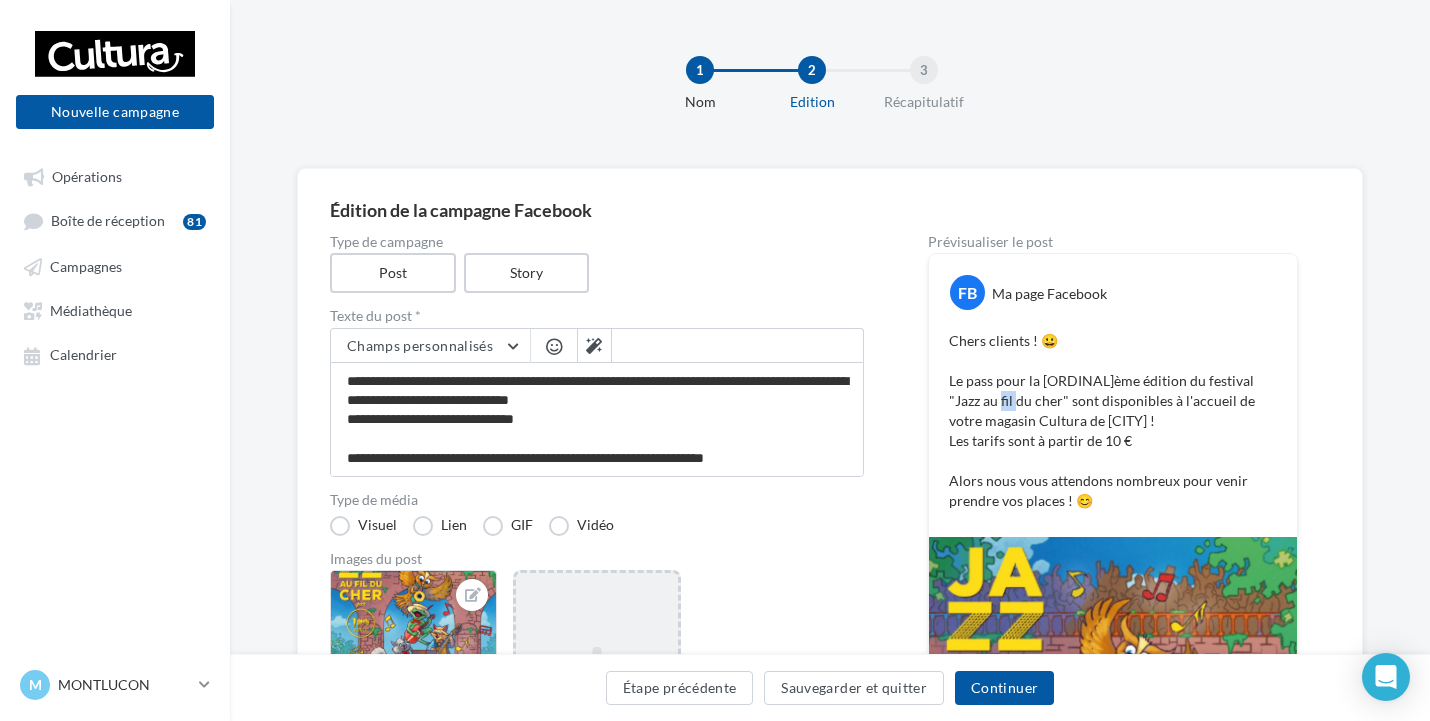 click on "Chers clients !  😀 Le pass pour la 21ème édition du festival "Jazz au fil du cher" sont disponibles à l'accueil de votre magasin Cultura de Montluçon ! Les tarifs sont à partir de 10 €  Alors nous vous attendons nombreux pour venir prendre vos places !   😊" at bounding box center [1113, 421] 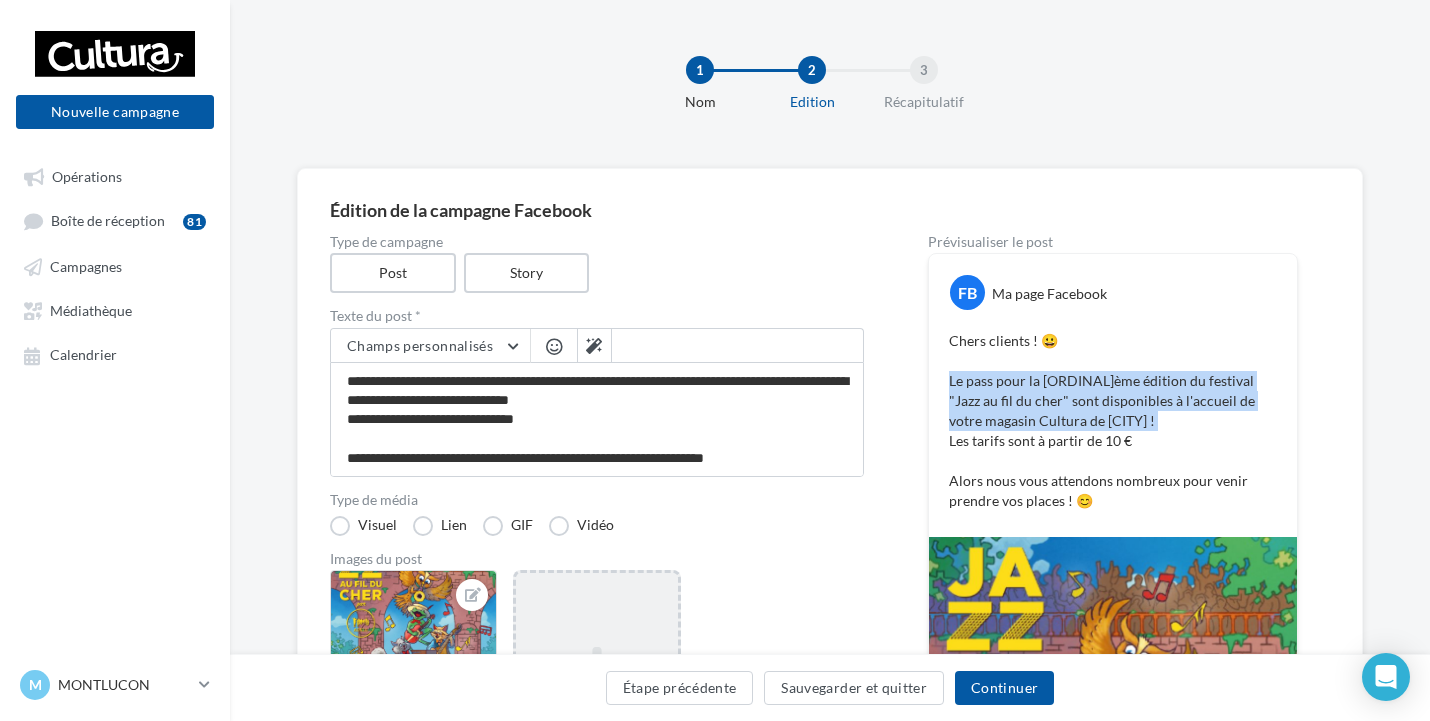 click on "Chers clients !  😀 Le pass pour la 21ème édition du festival "Jazz au fil du cher" sont disponibles à l'accueil de votre magasin Cultura de Montluçon ! Les tarifs sont à partir de 10 €  Alors nous vous attendons nombreux pour venir prendre vos places !   😊" at bounding box center [1113, 421] 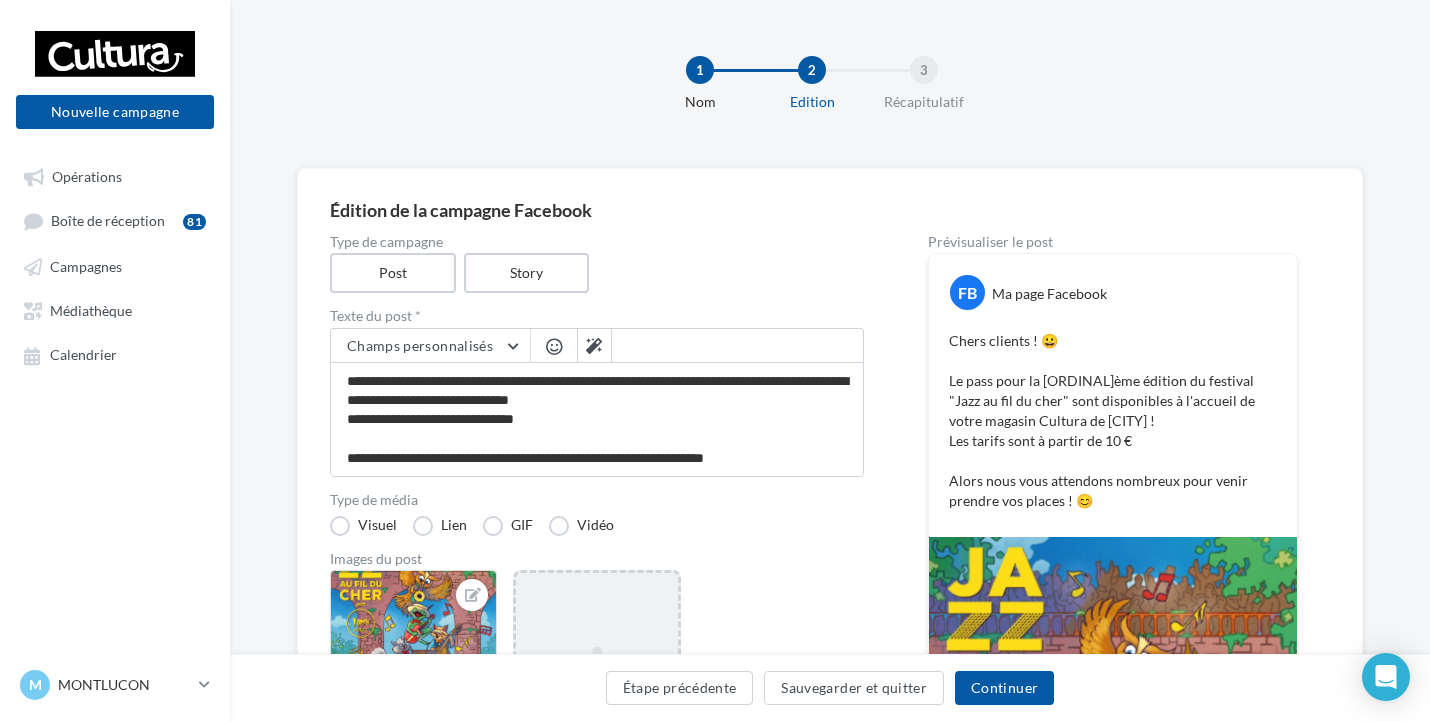 click on "Chers clients !  😀 Le pass pour la 21ème édition du festival "Jazz au fil du cher" sont disponibles à l'accueil de votre magasin Cultura de Montluçon ! Les tarifs sont à partir de 10 €  Alors nous vous attendons nombreux pour venir prendre vos places !   😊" at bounding box center [1113, 421] 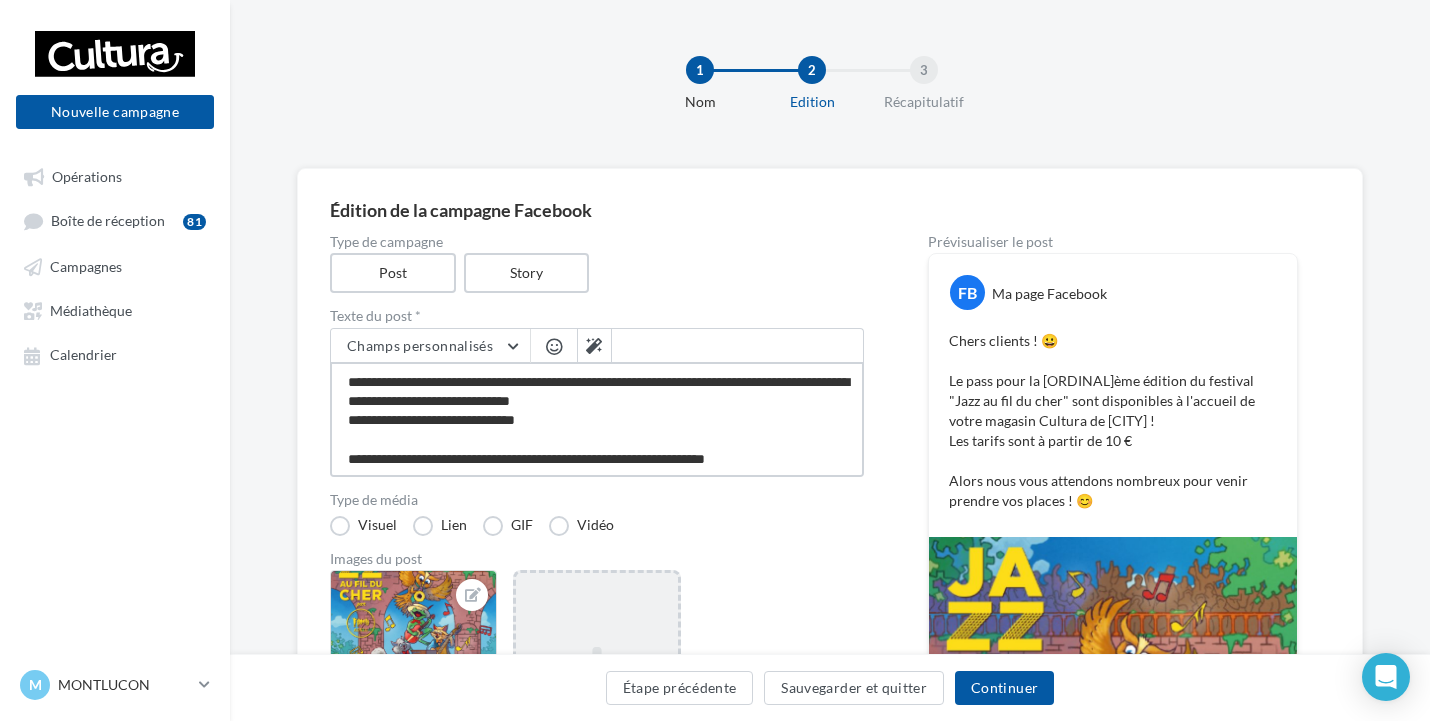 scroll, scrollTop: 40, scrollLeft: 0, axis: vertical 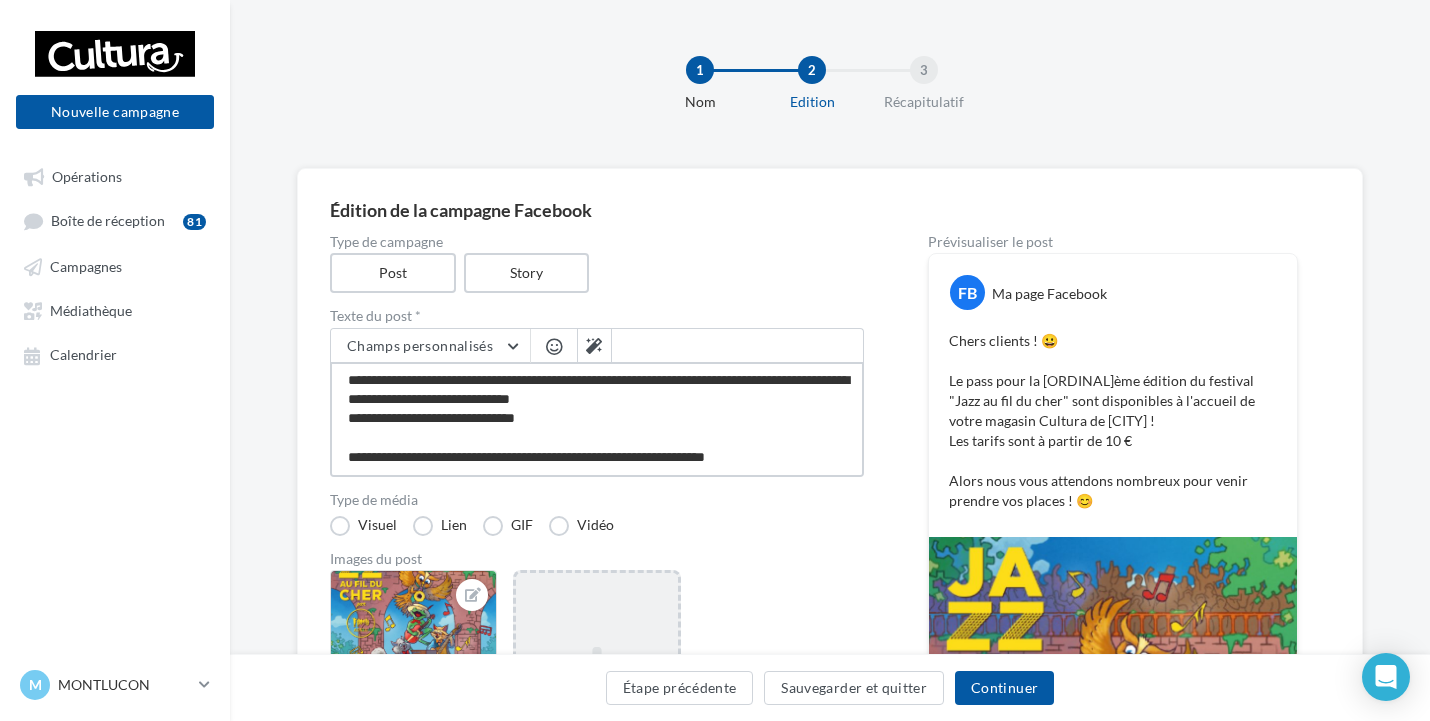 click on "**********" at bounding box center [597, 419] 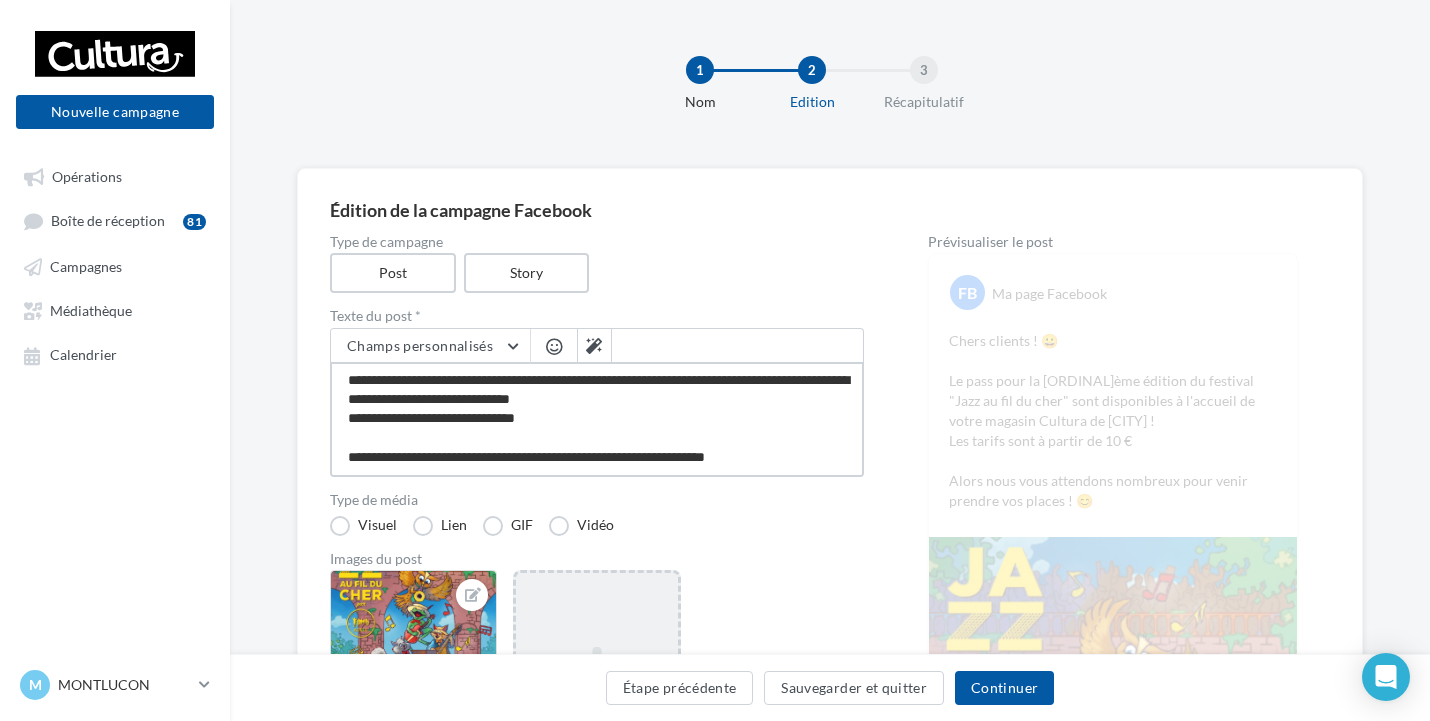 click on "**********" at bounding box center [597, 419] 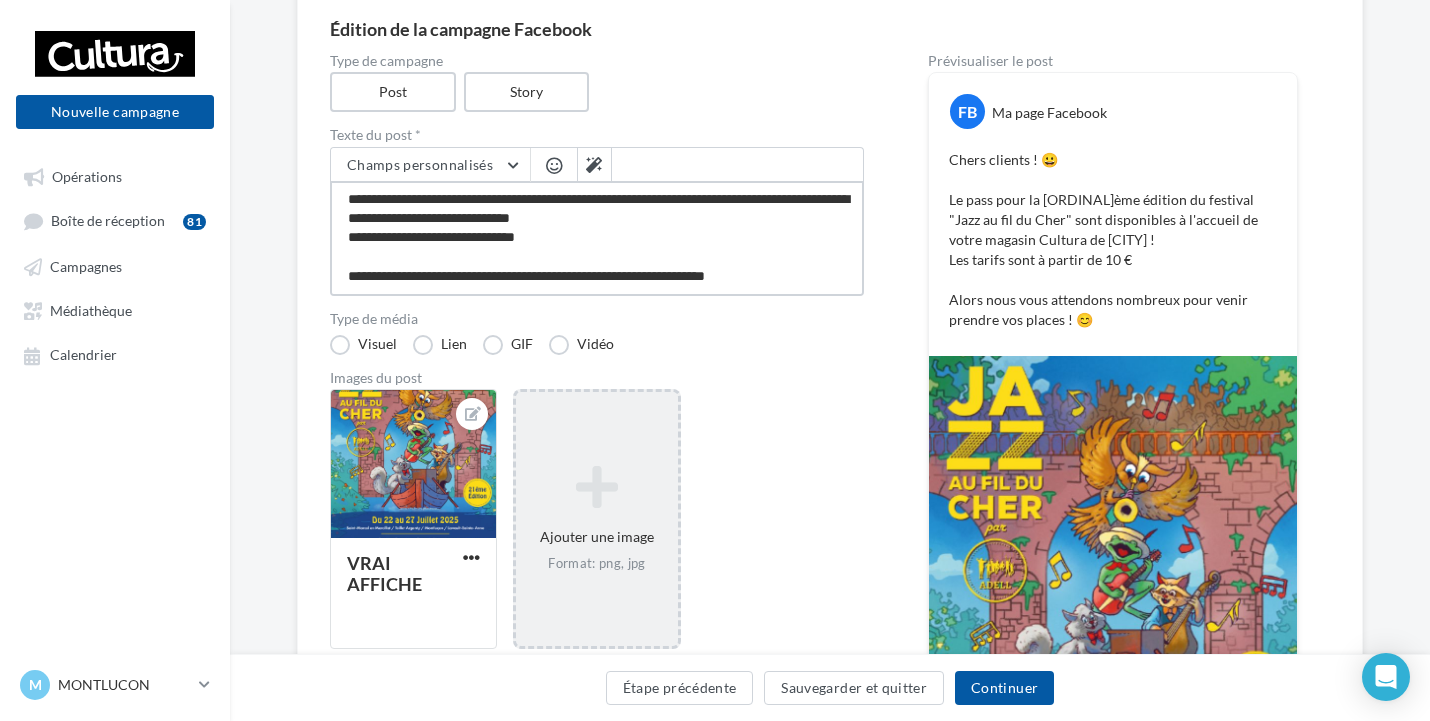 scroll, scrollTop: 200, scrollLeft: 0, axis: vertical 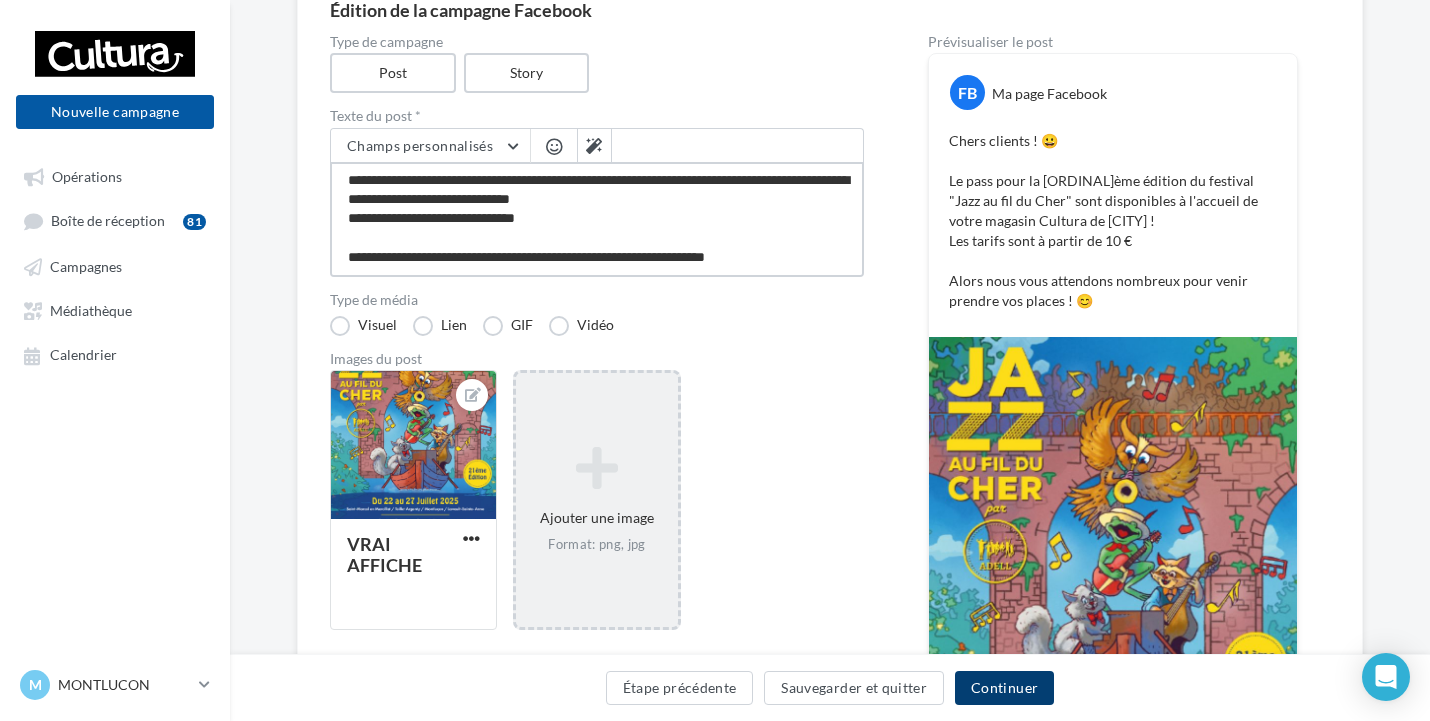 type on "**********" 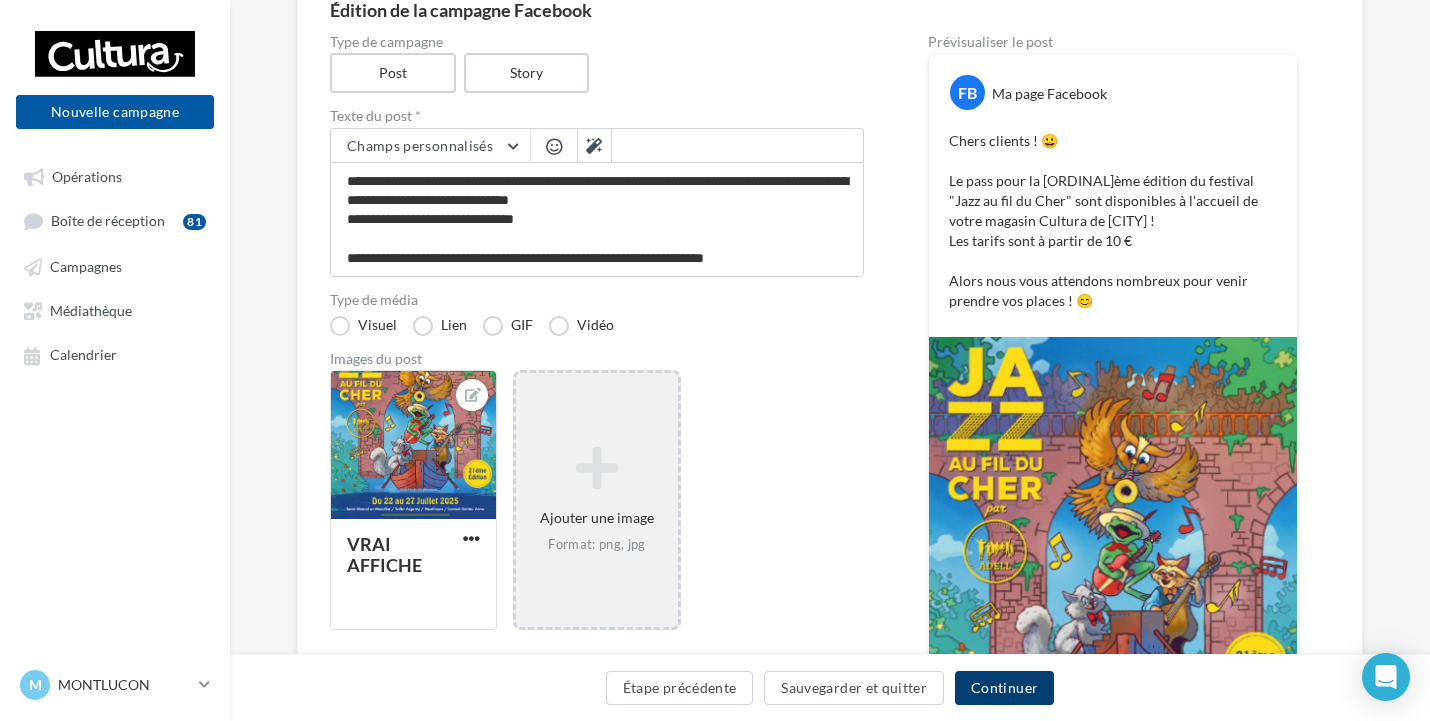 scroll, scrollTop: 38, scrollLeft: 0, axis: vertical 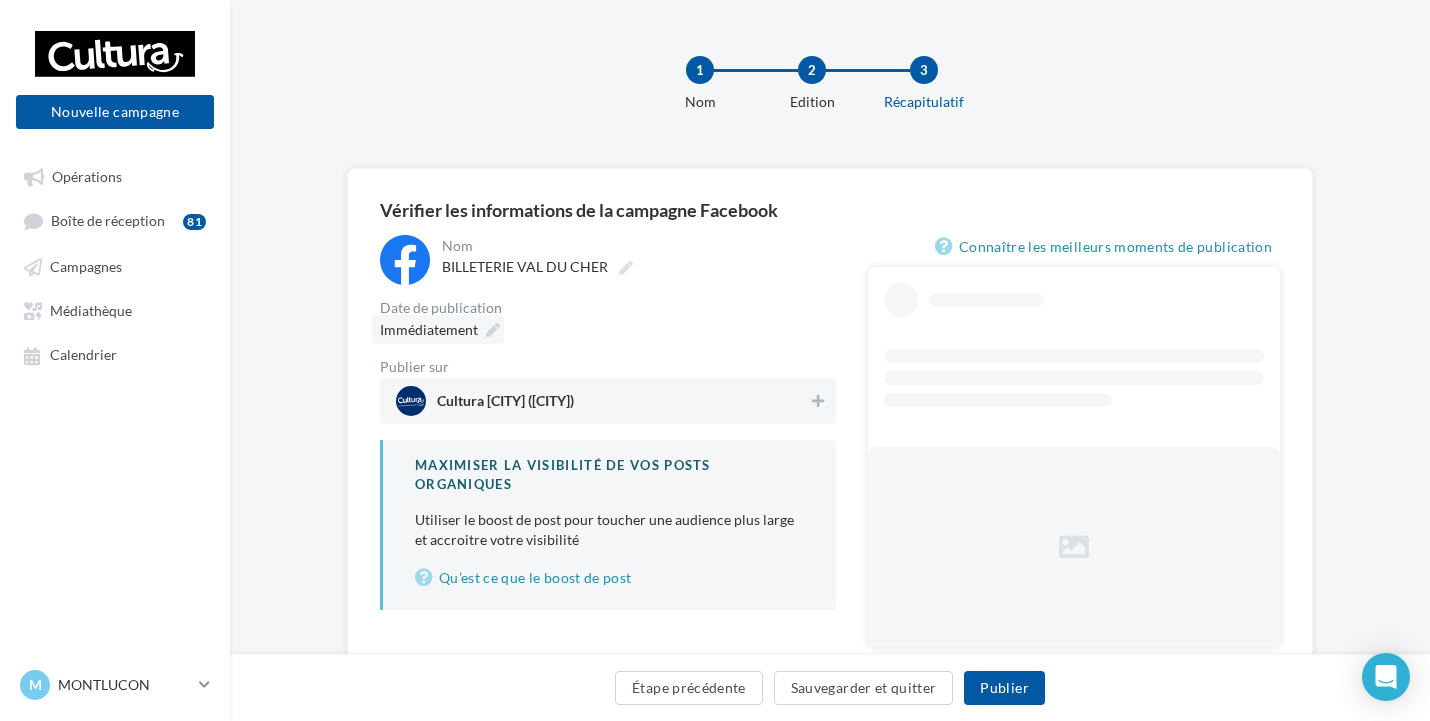 click on "Immédiatement" at bounding box center (429, 330) 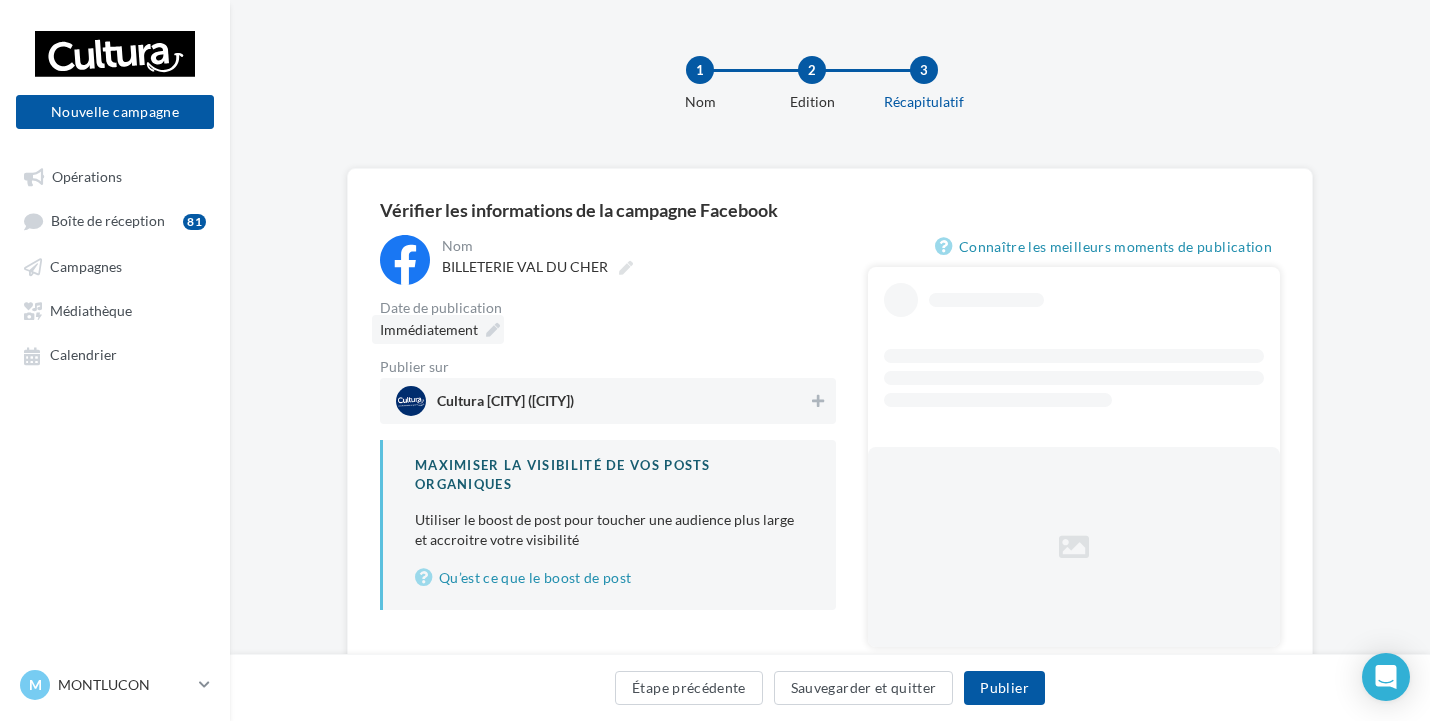 click on "Immédiatement" at bounding box center (429, 330) 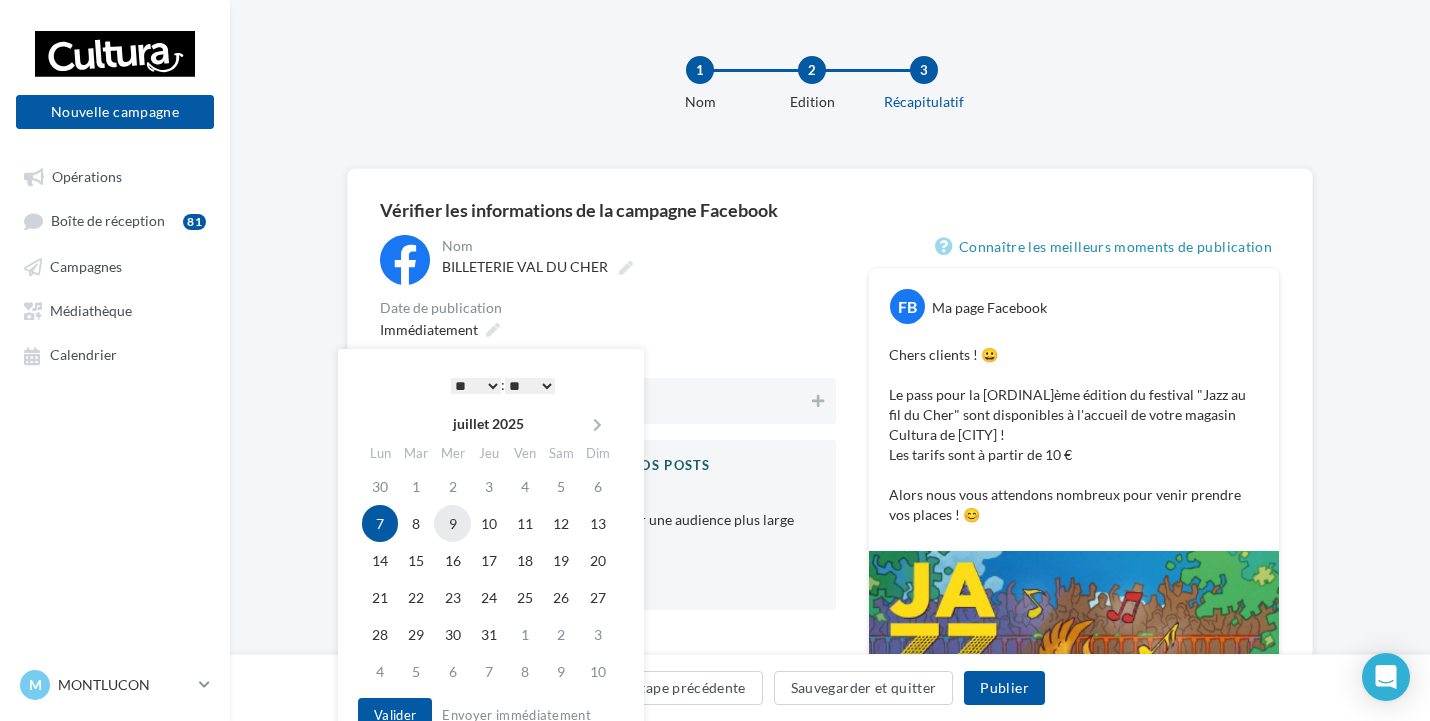 click on "9" at bounding box center (452, 523) 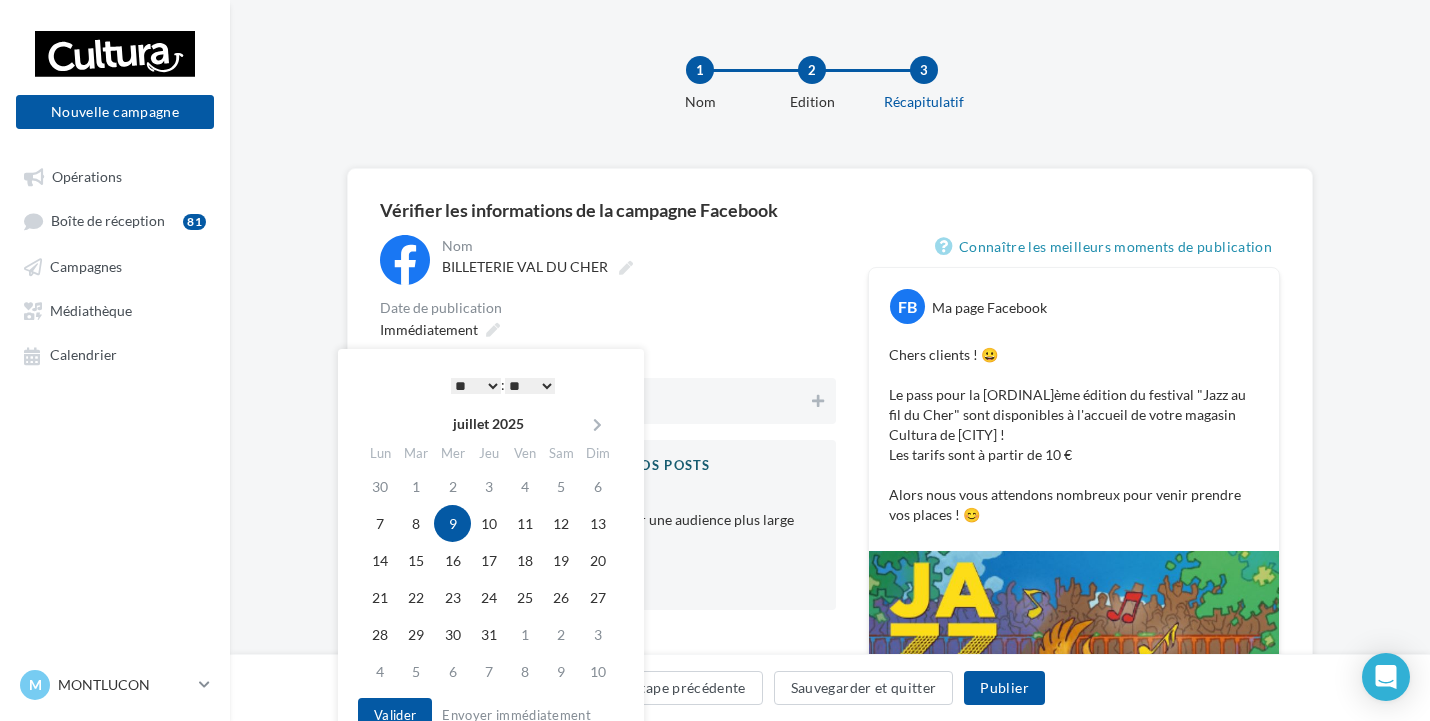 click on "* * * * * * * * * * ** ** ** ** ** ** ** ** ** ** ** ** ** **" at bounding box center [476, 386] 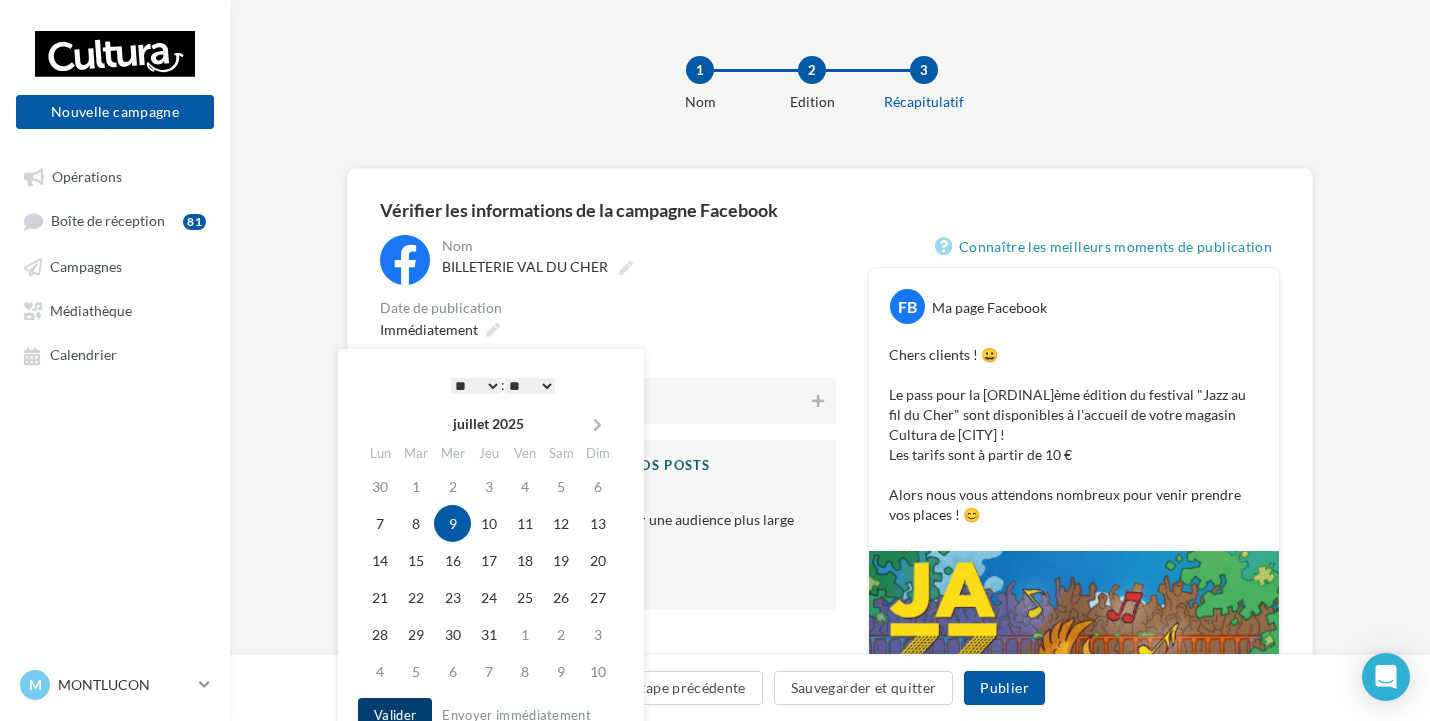 click on "Valider" at bounding box center [395, 715] 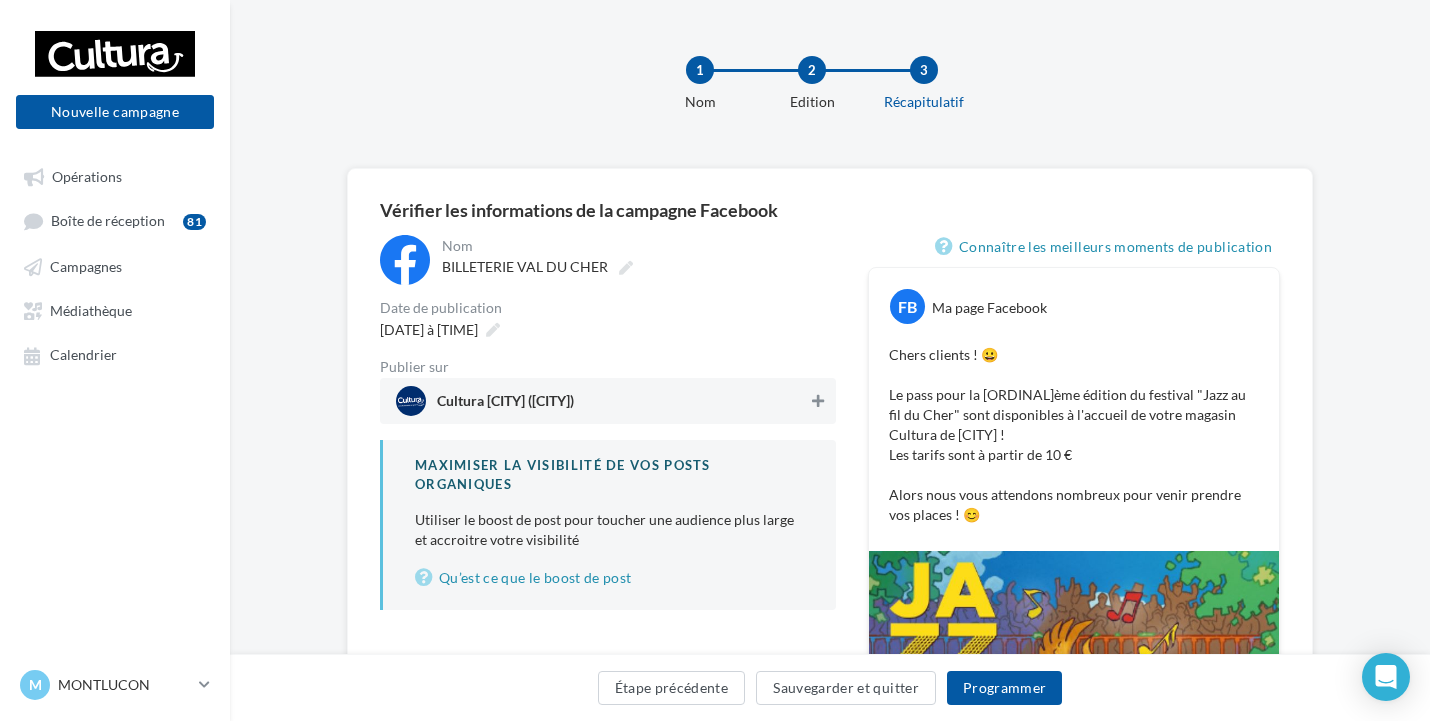 click at bounding box center [818, 401] 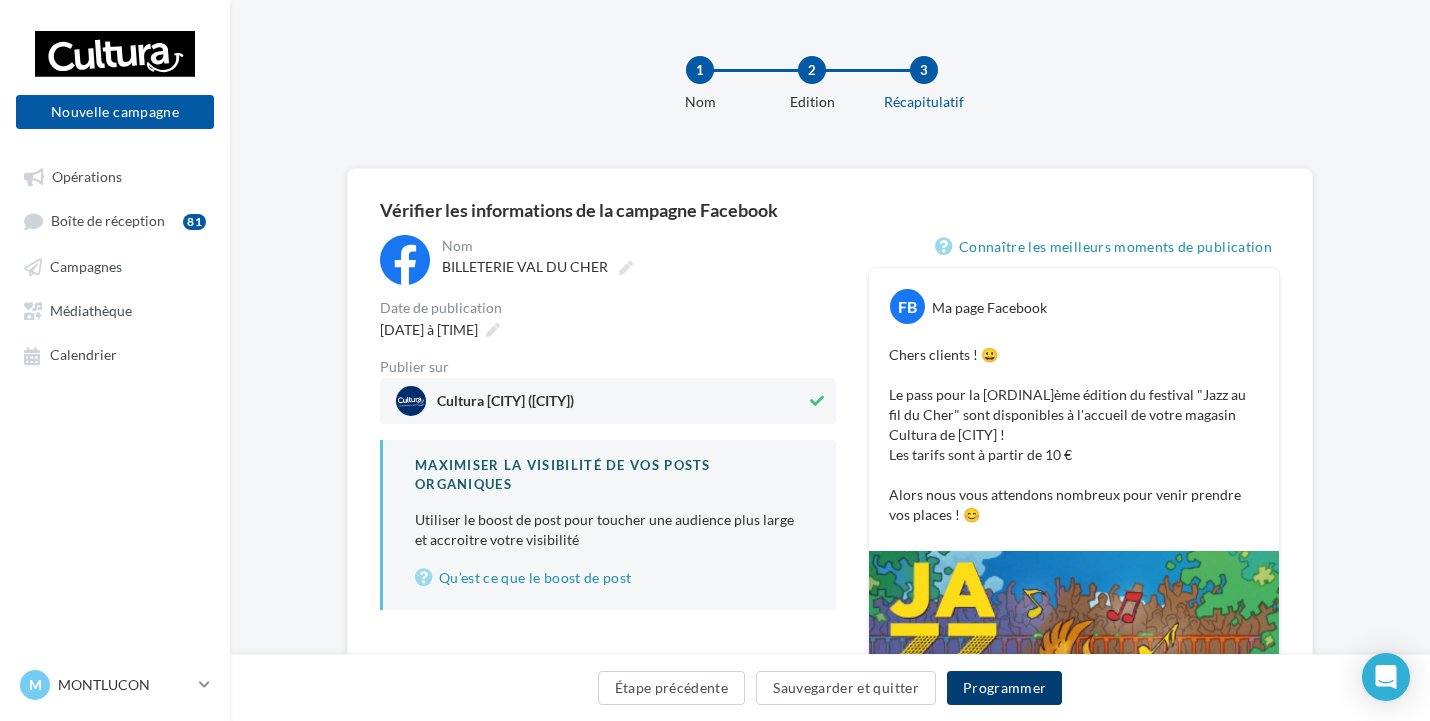click on "Programmer" at bounding box center (1005, 688) 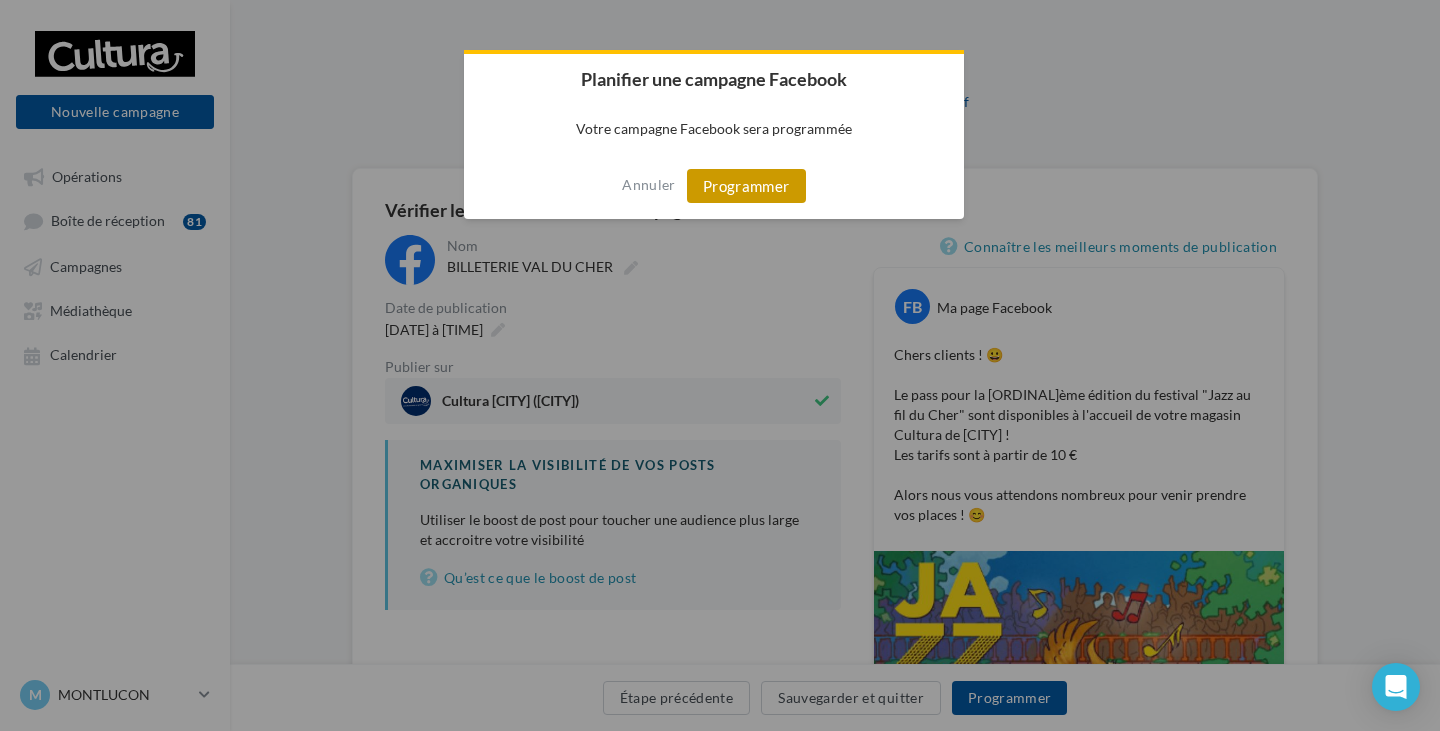 click on "Programmer" at bounding box center (746, 186) 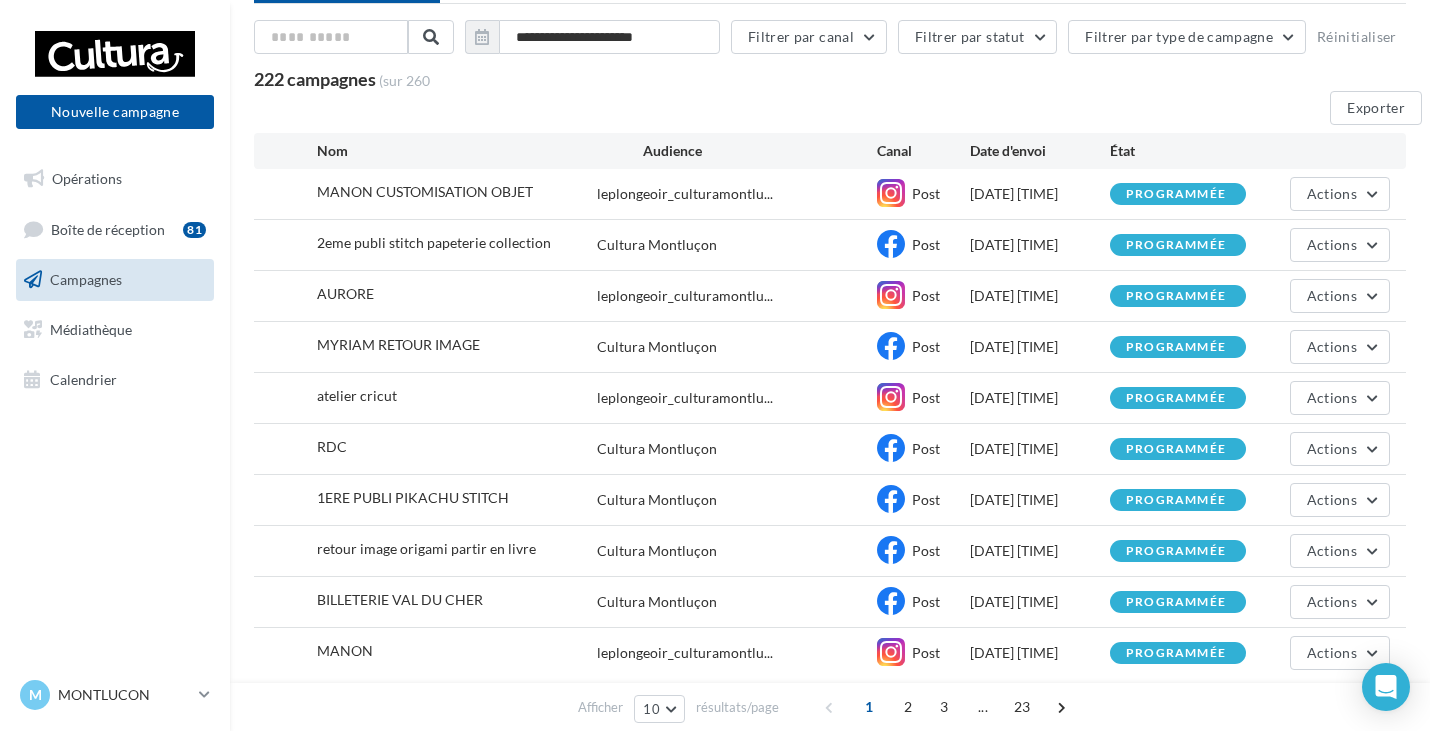 scroll, scrollTop: 0, scrollLeft: 0, axis: both 